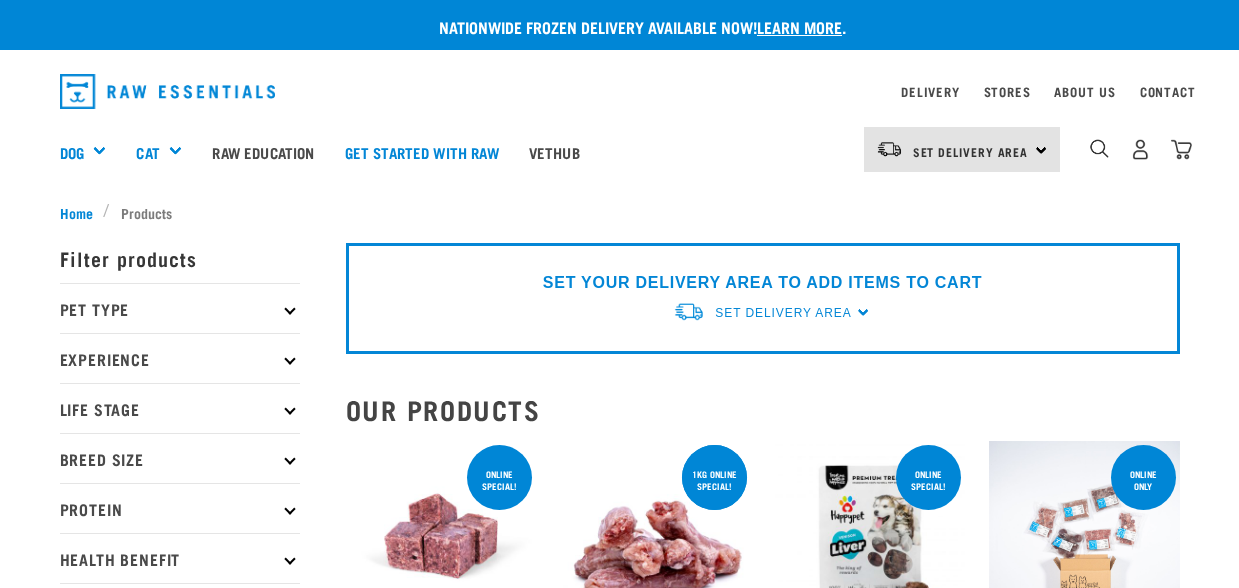 scroll, scrollTop: 0, scrollLeft: 0, axis: both 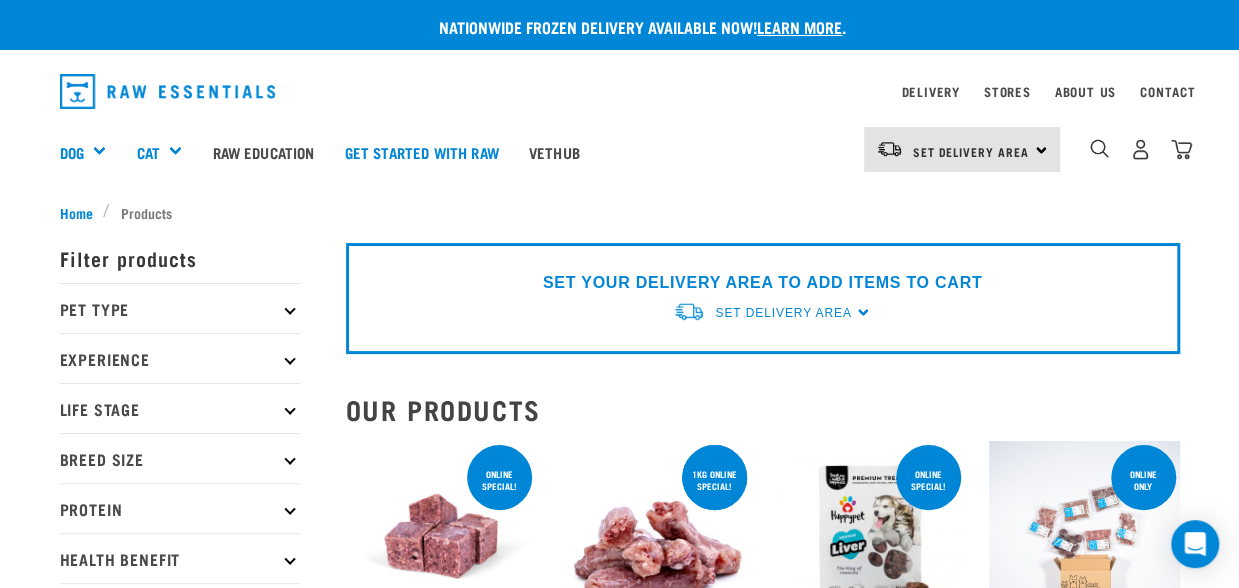 click on "Set Delivery Area
North Island
South Island" at bounding box center [962, 149] 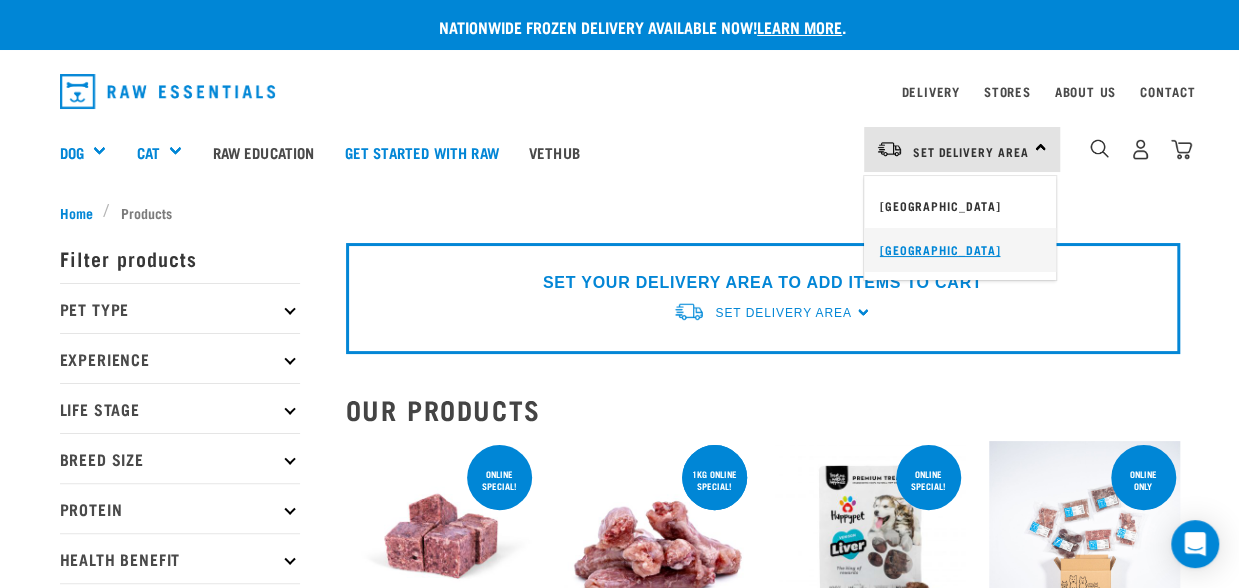 click on "[GEOGRAPHIC_DATA]" at bounding box center (960, 250) 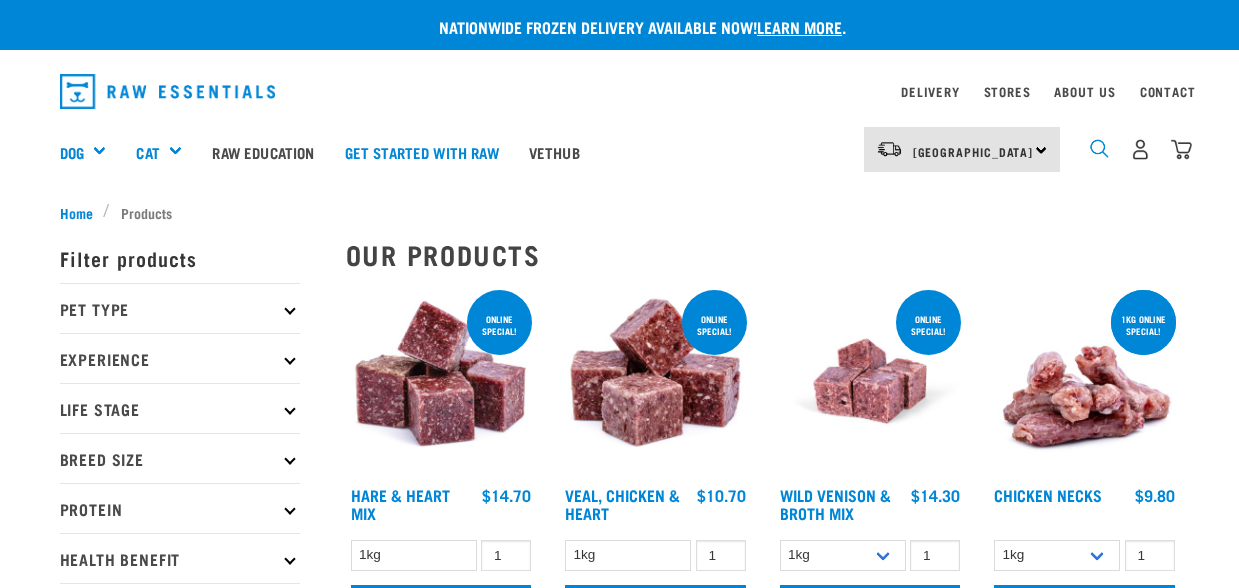 scroll, scrollTop: 0, scrollLeft: 0, axis: both 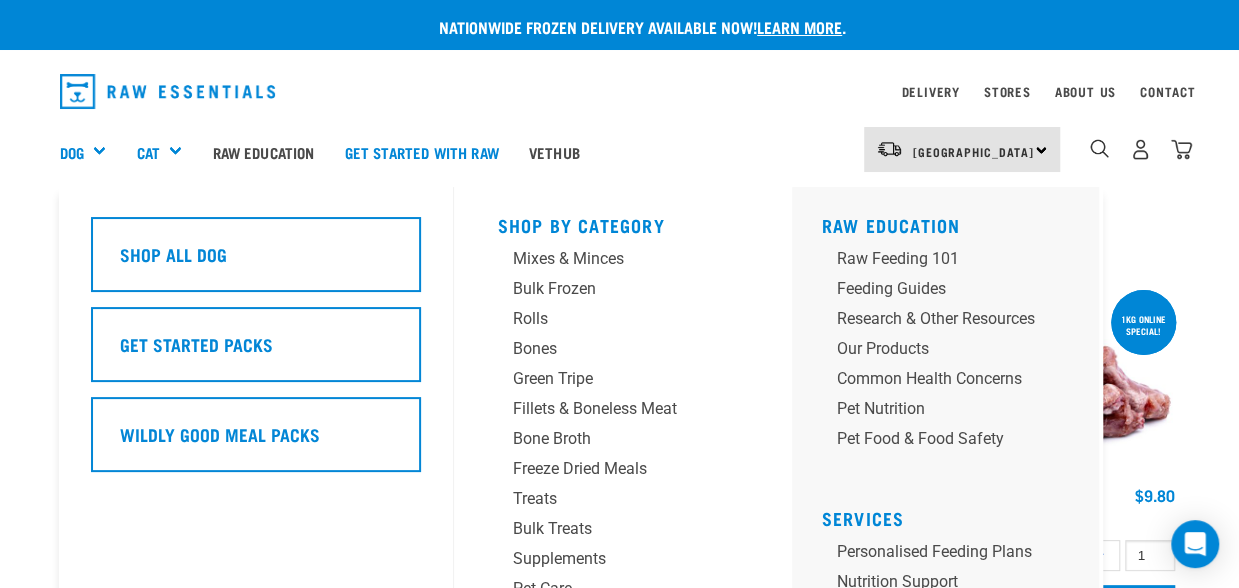 click on "Dog" at bounding box center (91, 152) 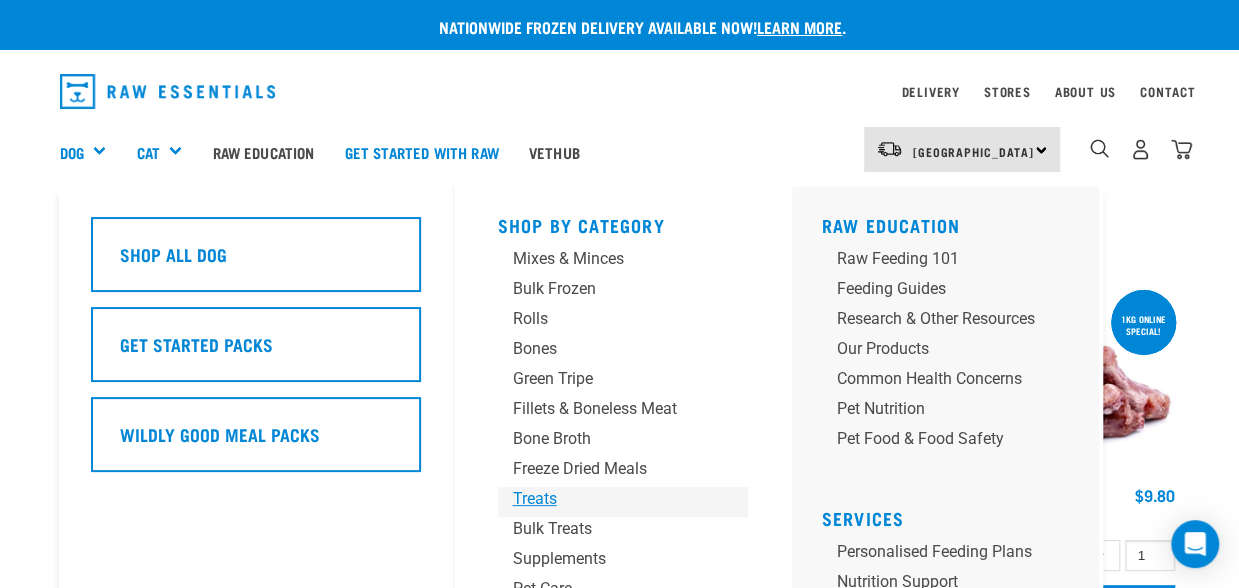 click on "Treats" at bounding box center (606, 499) 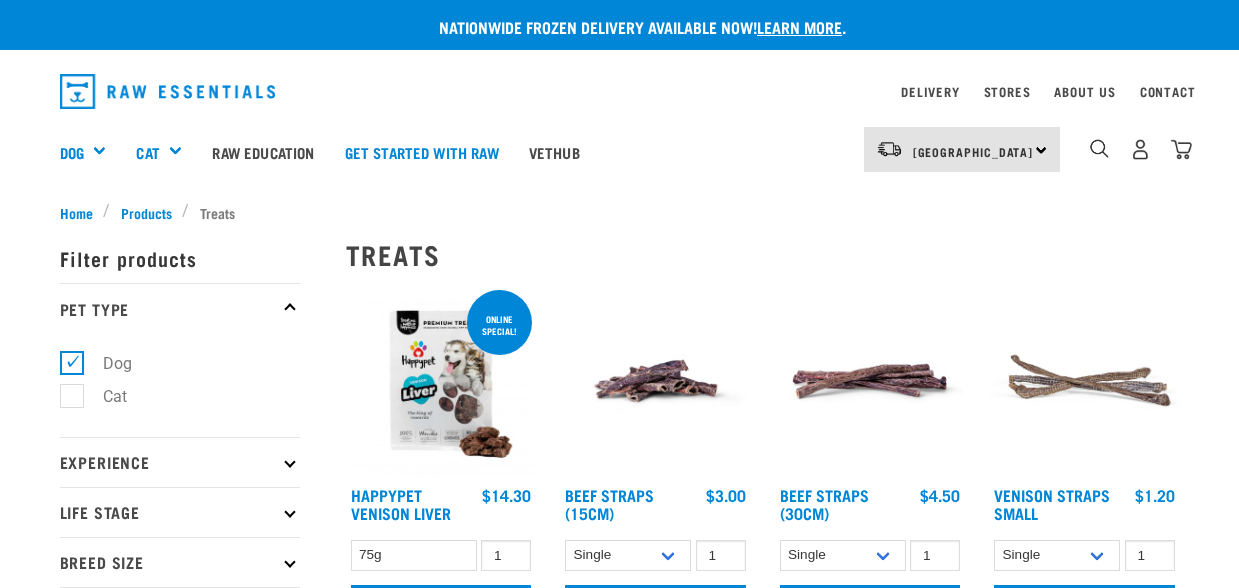 scroll, scrollTop: 0, scrollLeft: 0, axis: both 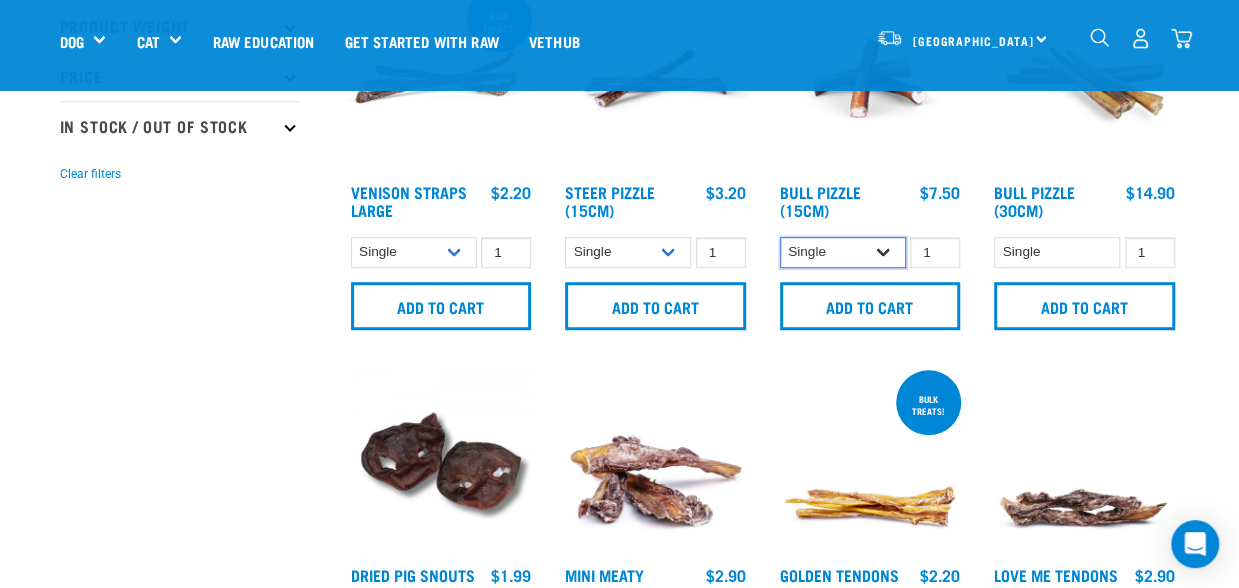 click on "Single
10 per pack" at bounding box center [843, 252] 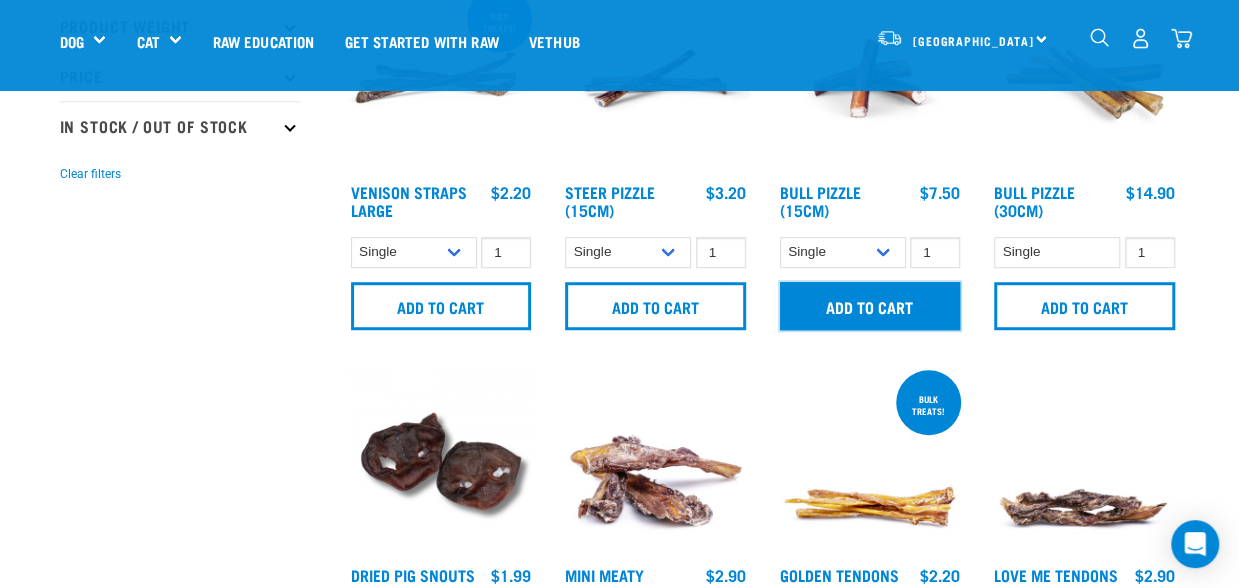 click on "Add to cart" at bounding box center (870, 306) 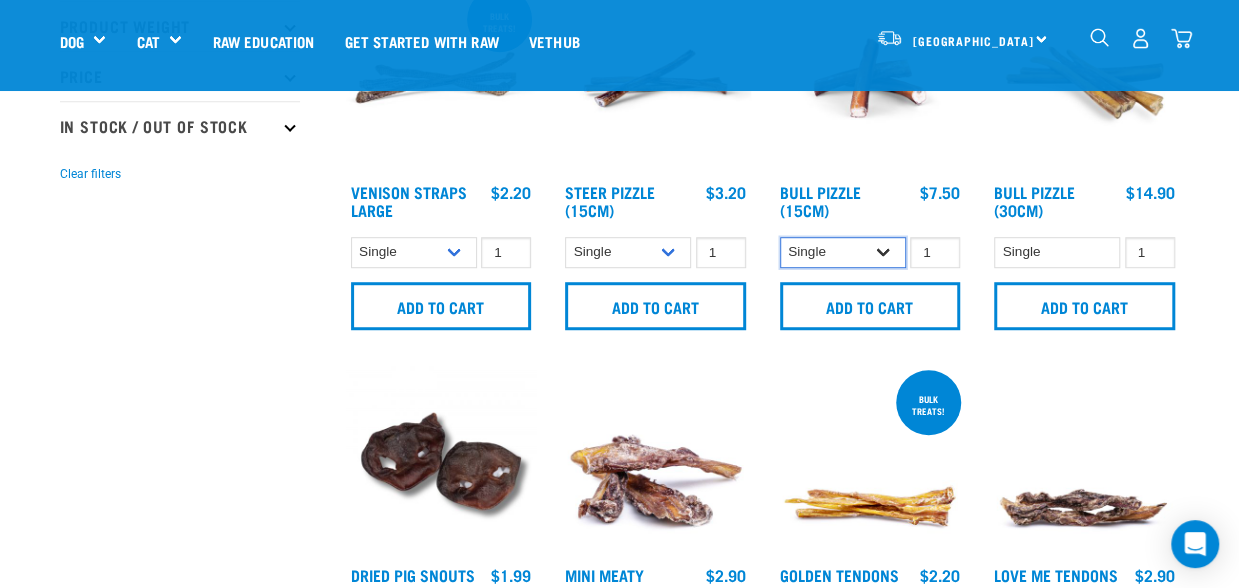 click on "Single
10 per pack" at bounding box center (843, 252) 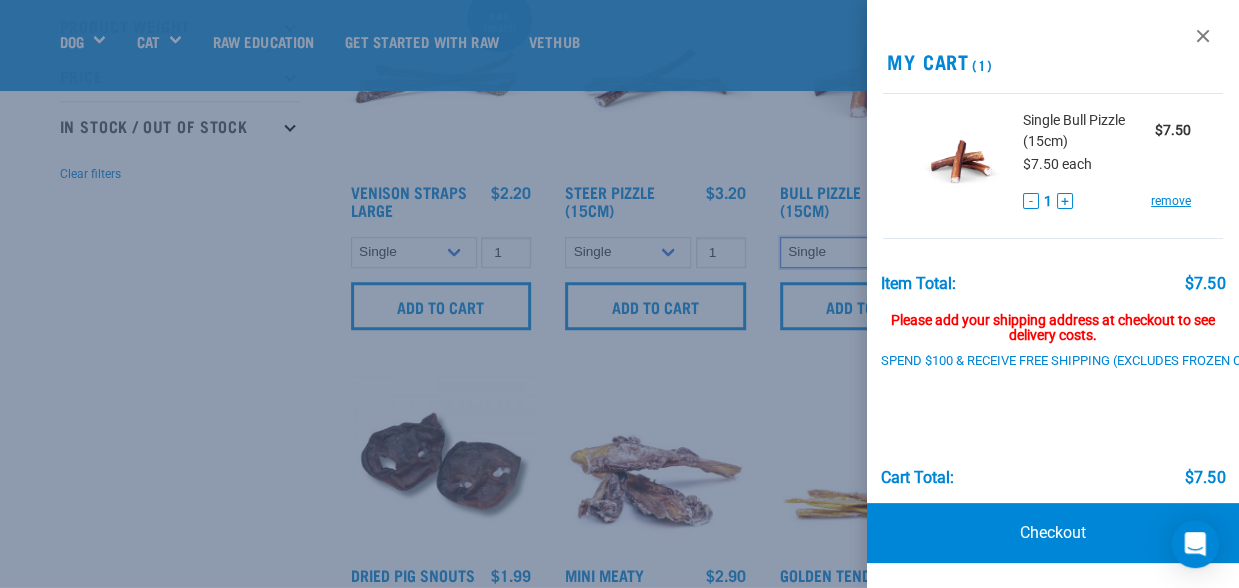 select on "443099" 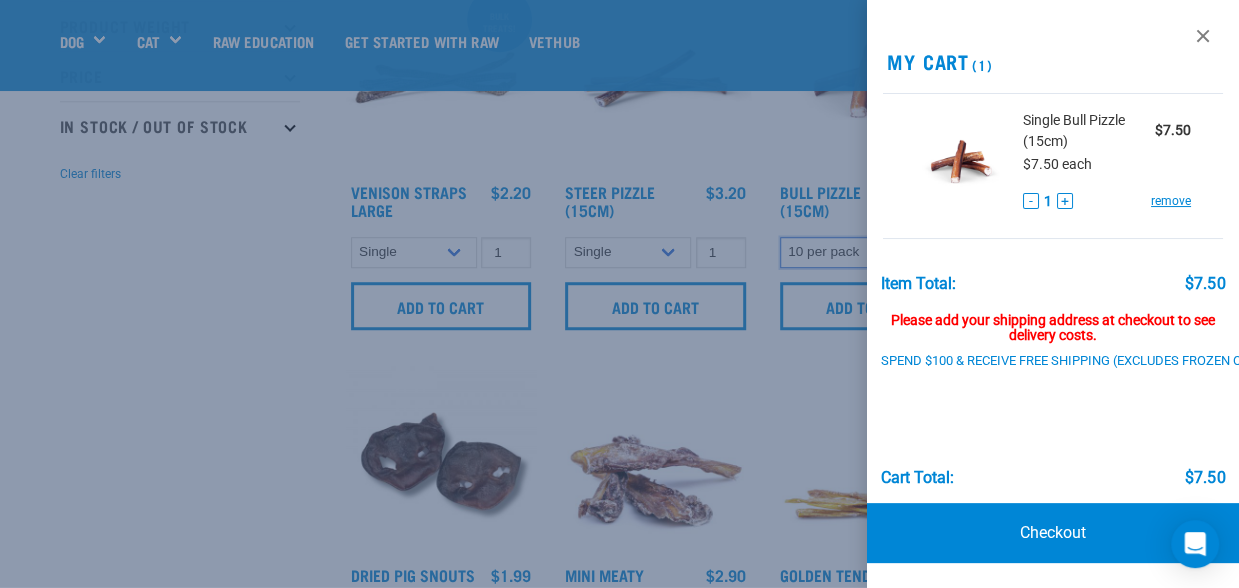 click on "Single
10 per pack" at bounding box center [843, 252] 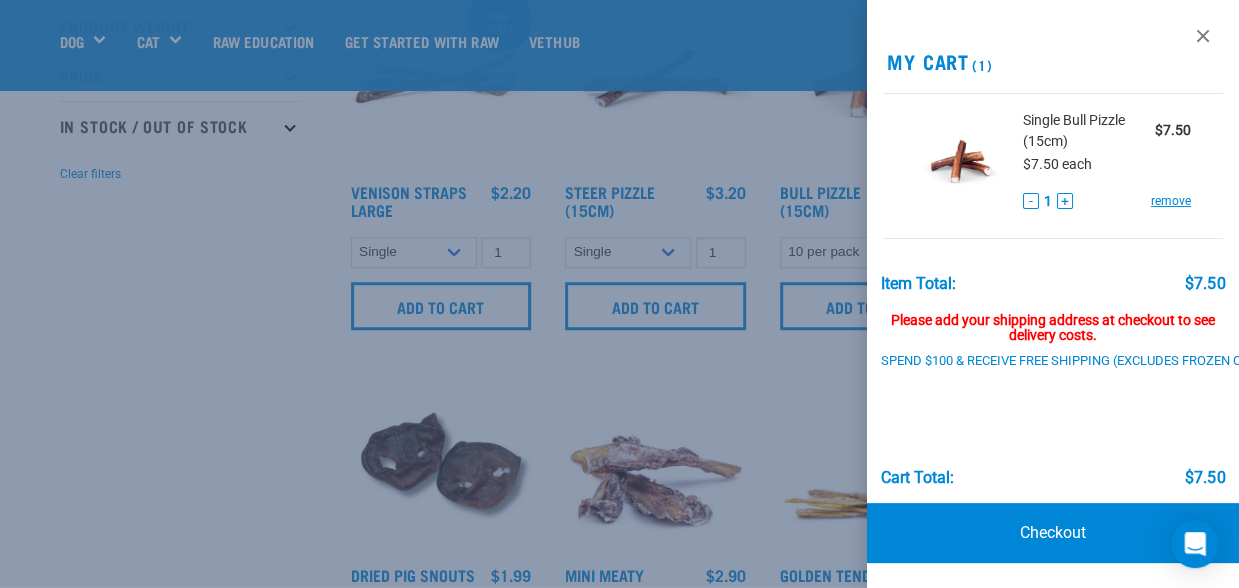 click at bounding box center [619, 294] 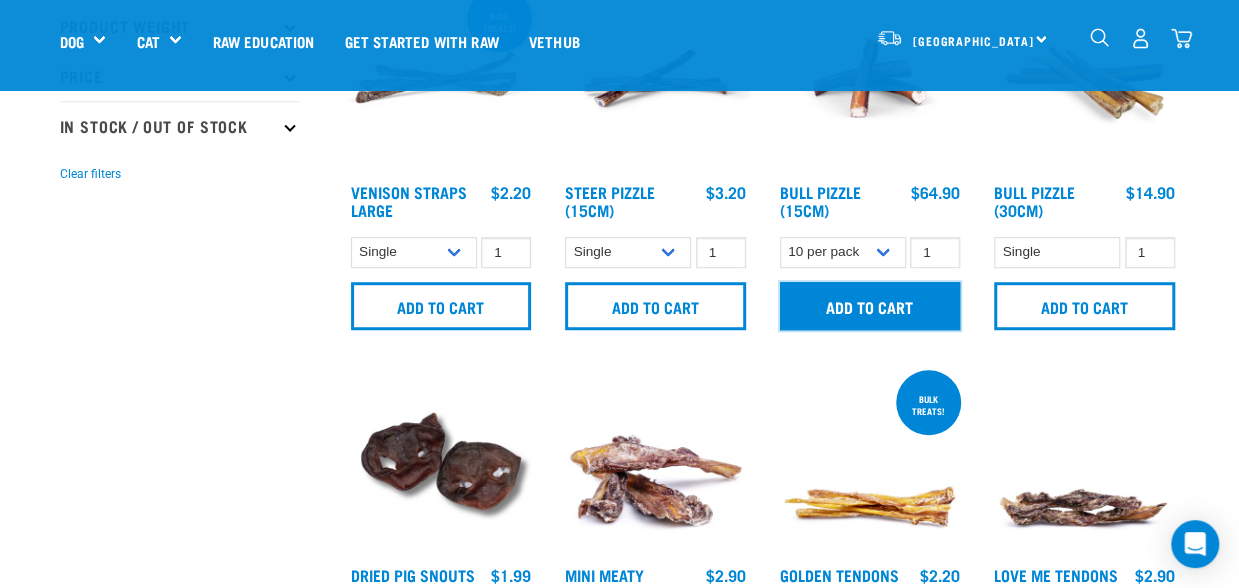 click on "Add to cart" at bounding box center (870, 306) 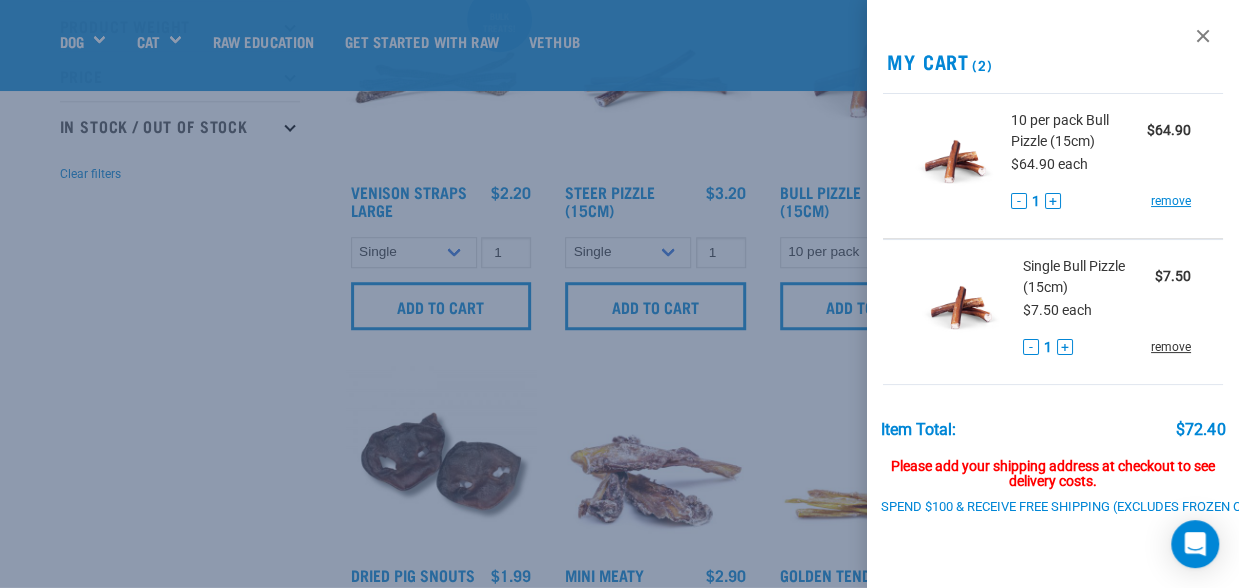 click on "remove" at bounding box center [1171, 347] 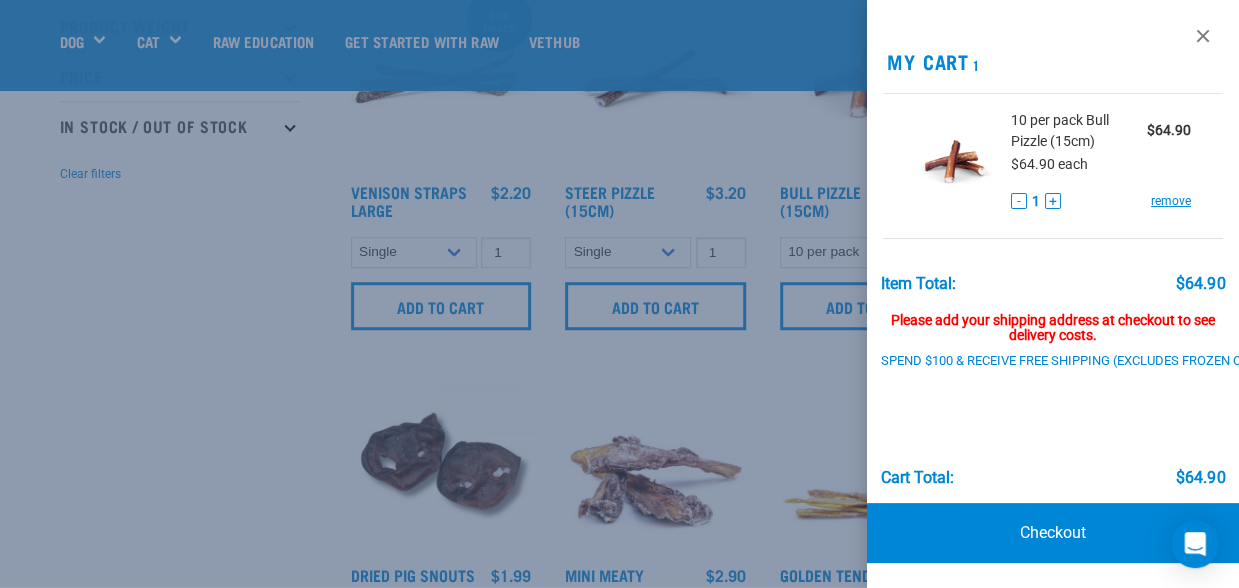 click at bounding box center [619, 294] 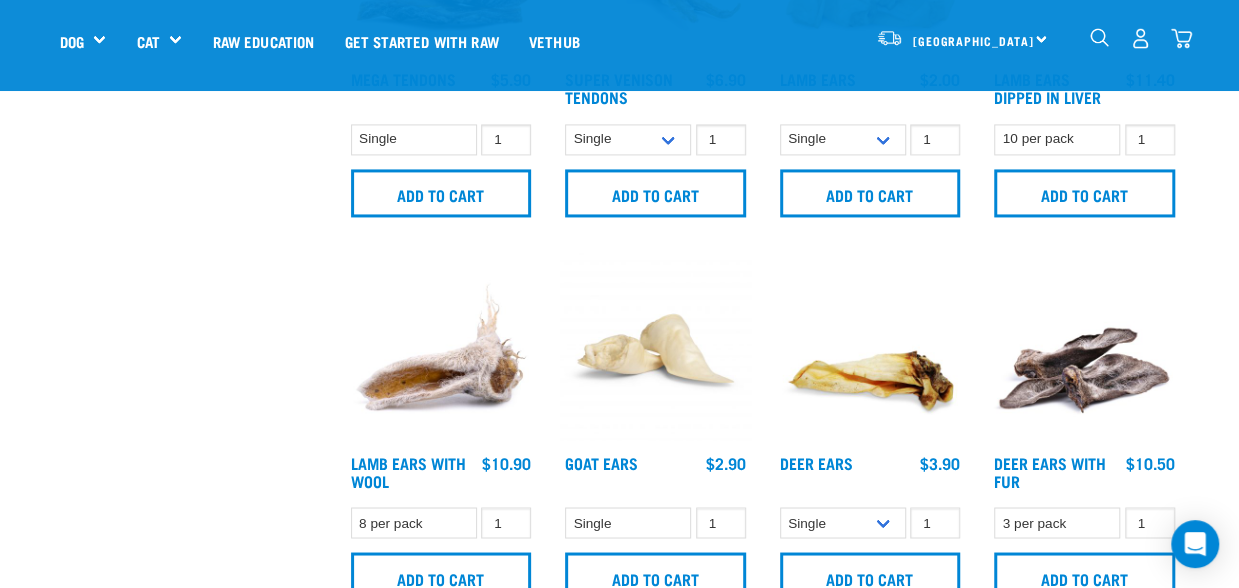 scroll, scrollTop: 1435, scrollLeft: 0, axis: vertical 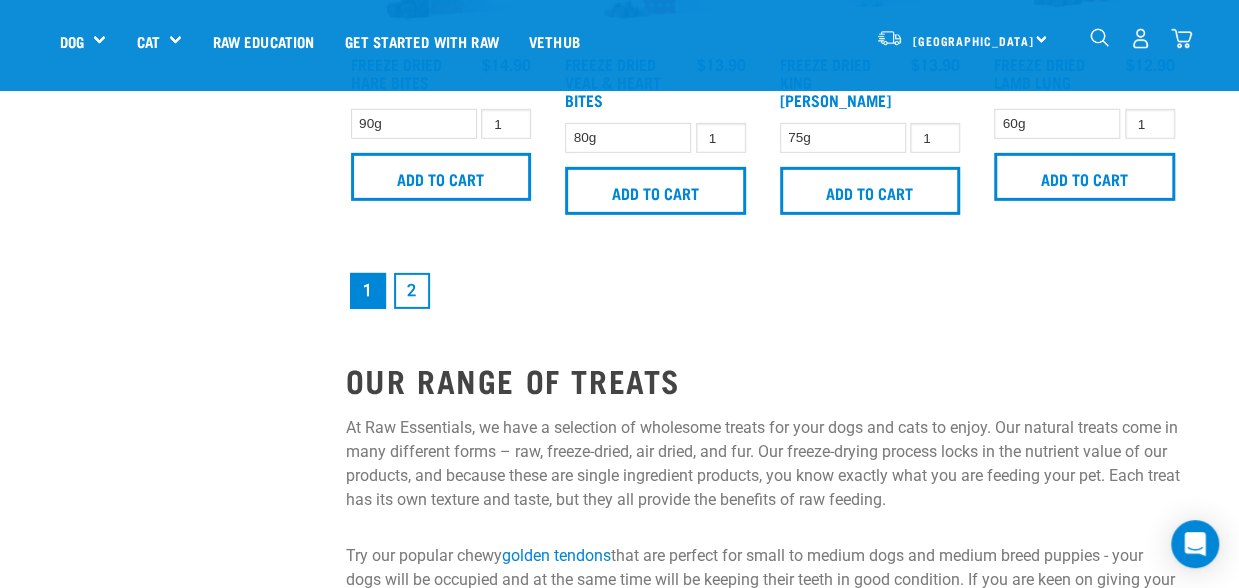 click on "2" at bounding box center (412, 291) 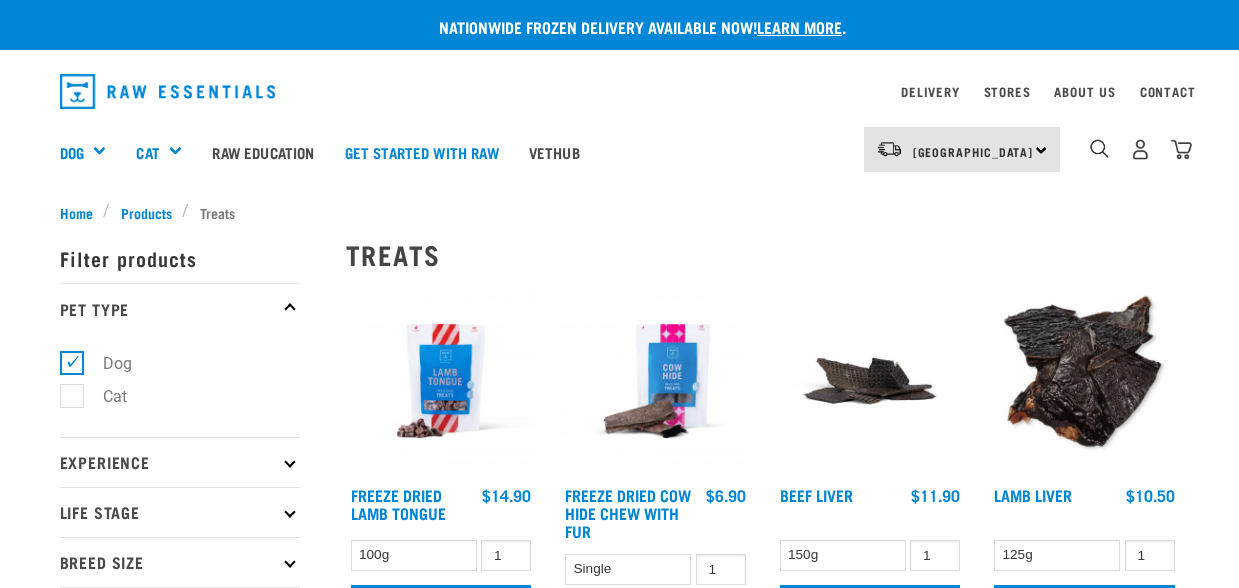 scroll, scrollTop: 0, scrollLeft: 0, axis: both 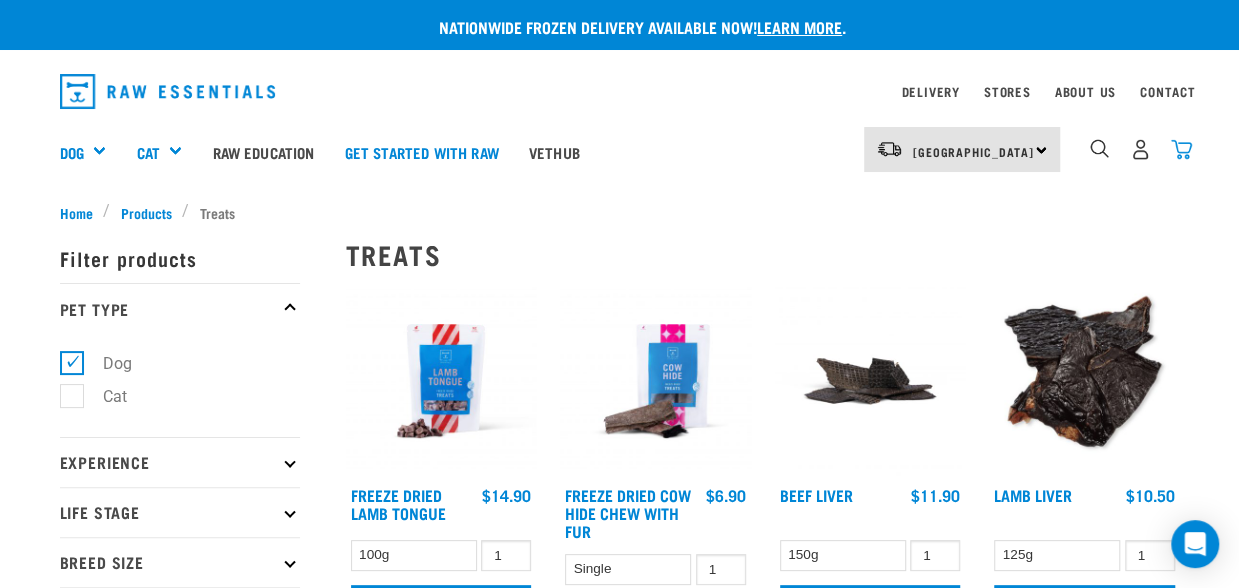 click at bounding box center (1181, 149) 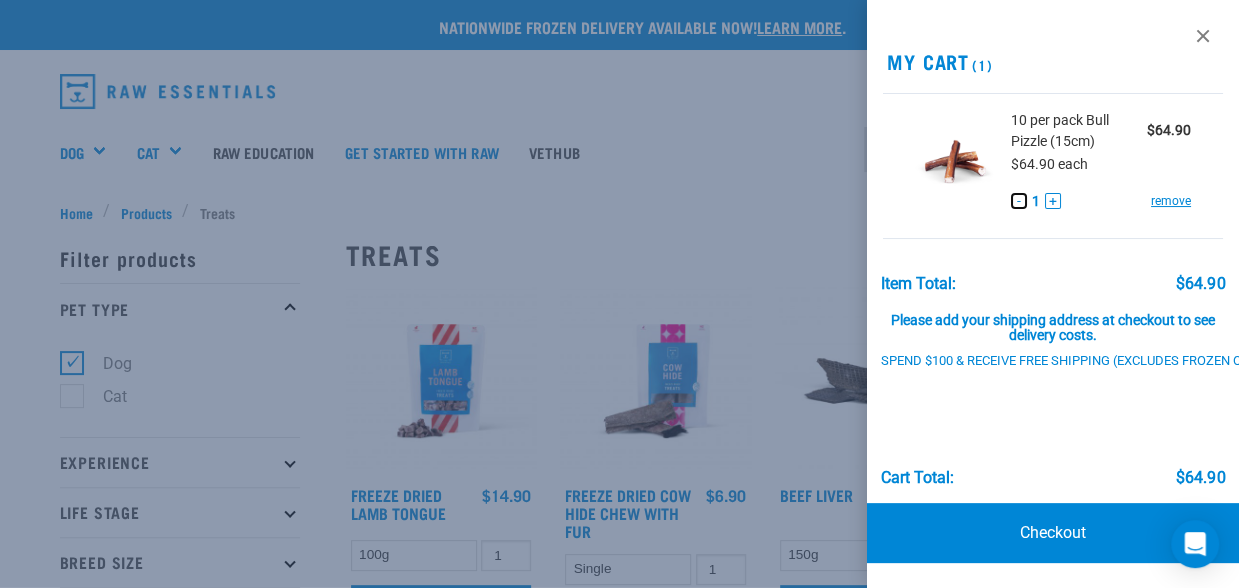 click on "-" at bounding box center (1019, 201) 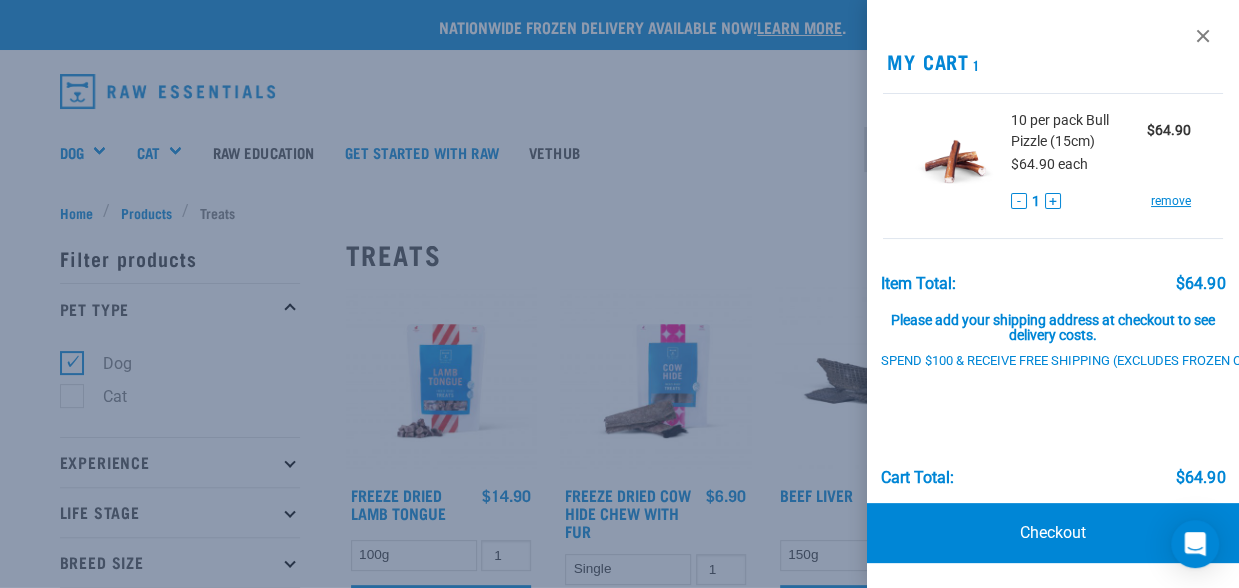 click at bounding box center (619, 294) 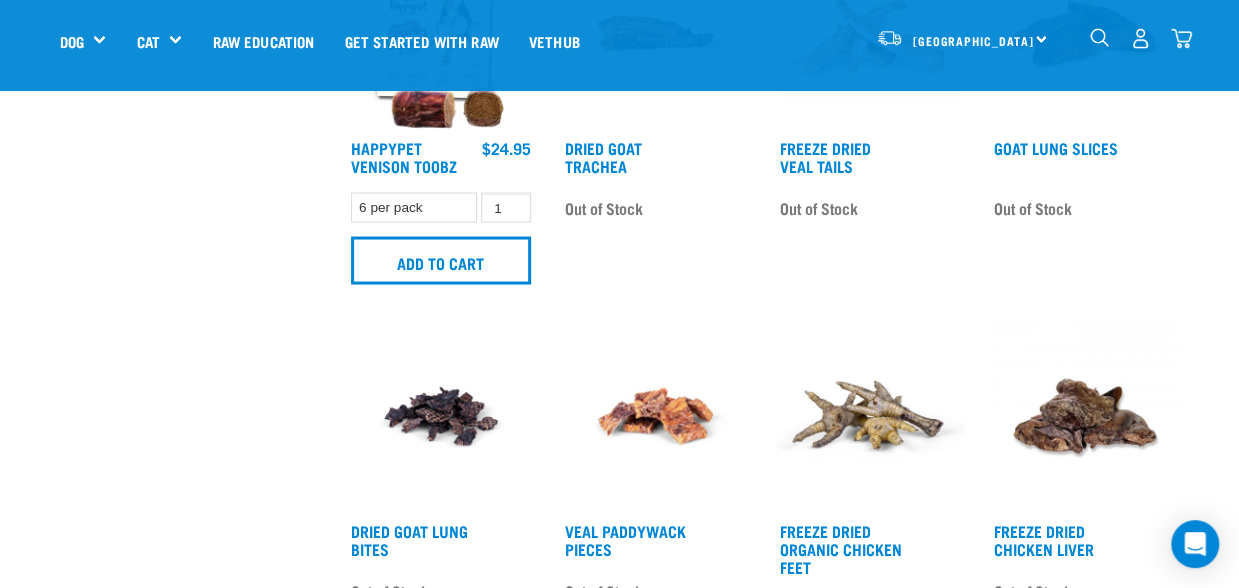 scroll, scrollTop: 2398, scrollLeft: 0, axis: vertical 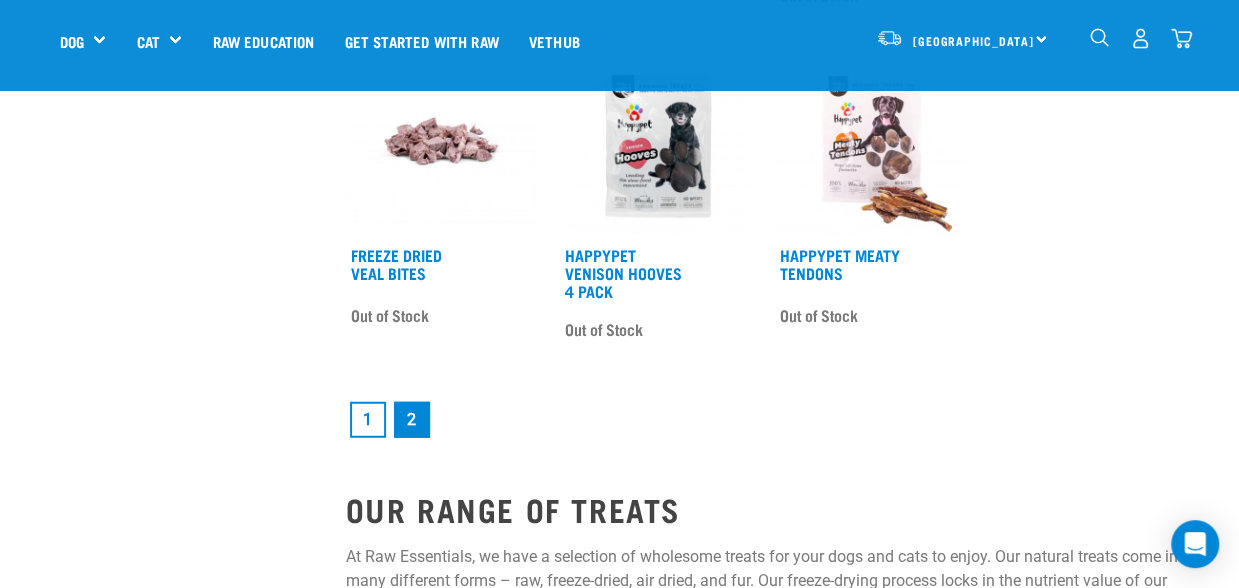 click on "1" at bounding box center [368, 420] 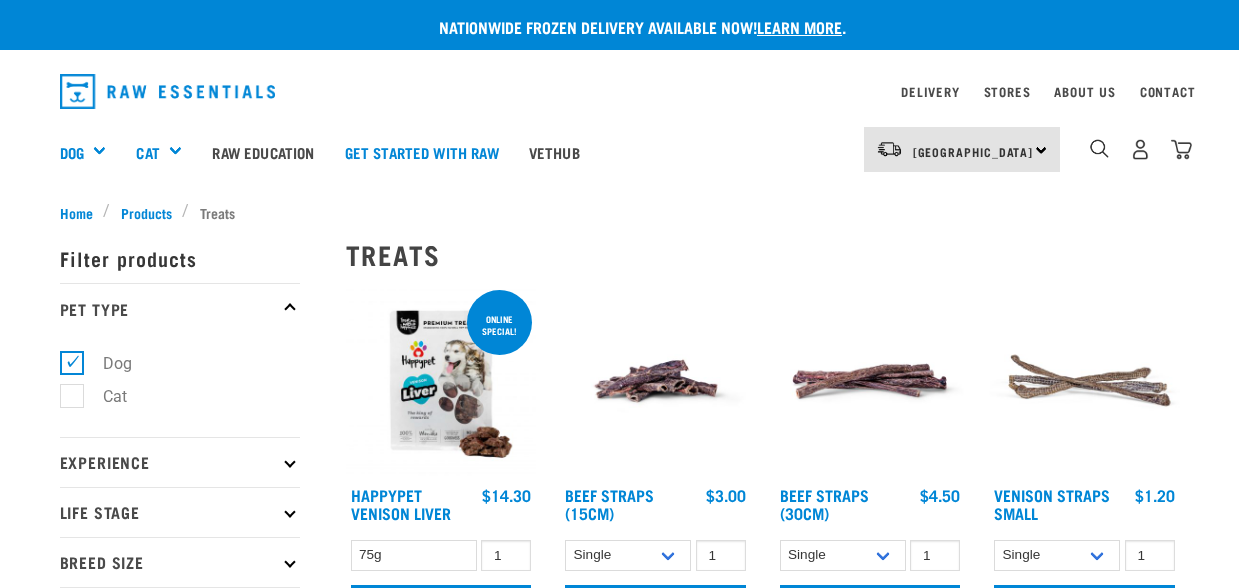 scroll, scrollTop: 0, scrollLeft: 0, axis: both 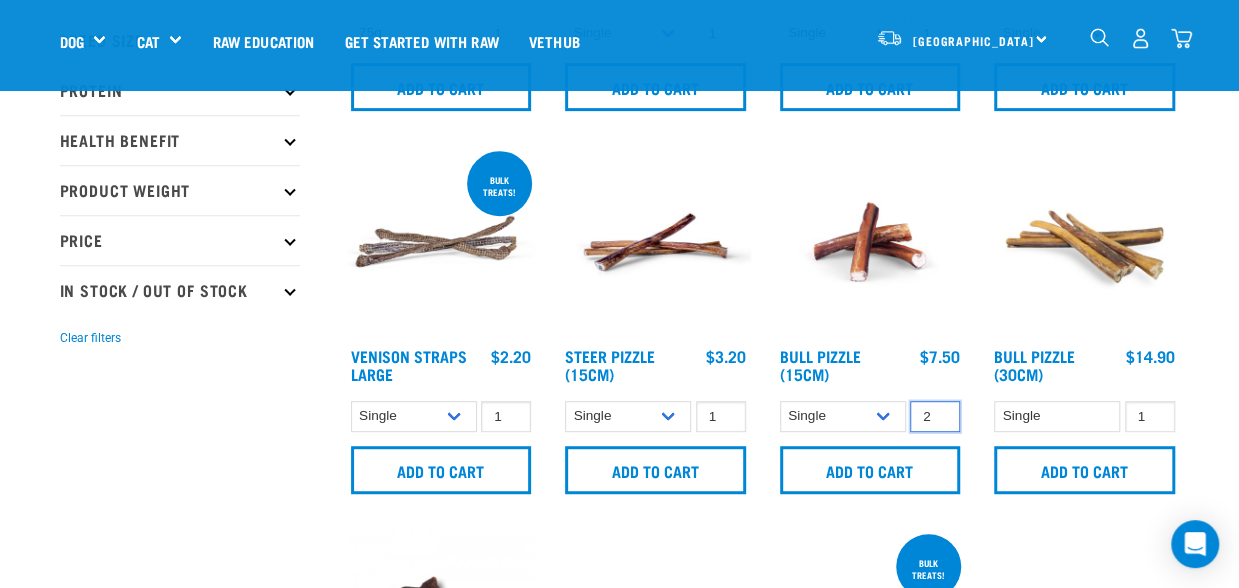click on "2" at bounding box center [935, 416] 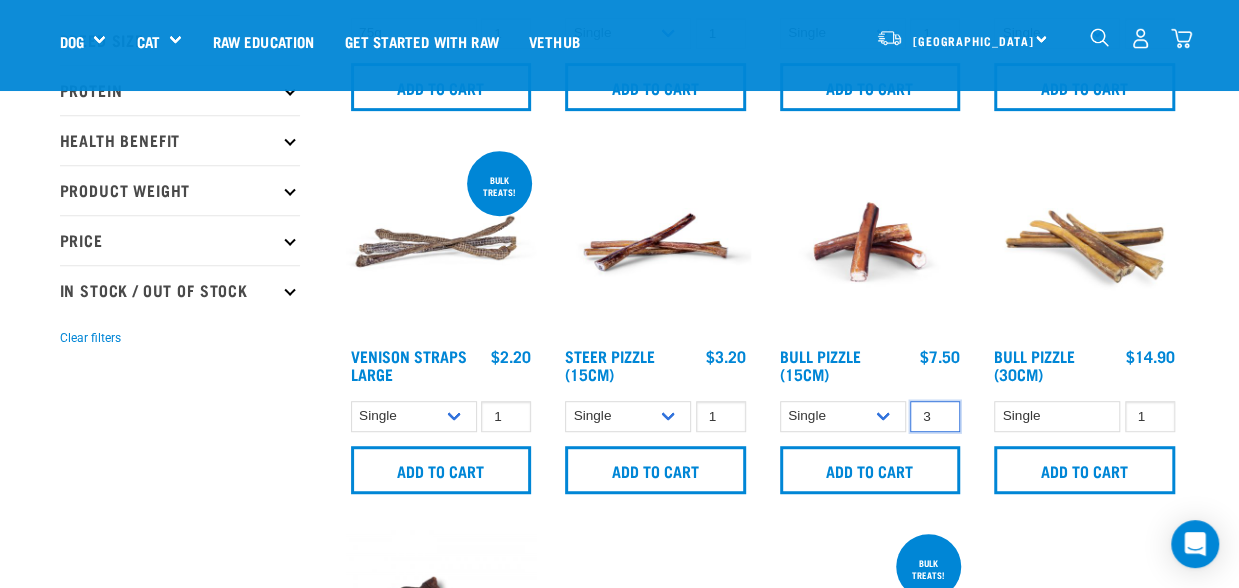 click on "3" at bounding box center [935, 416] 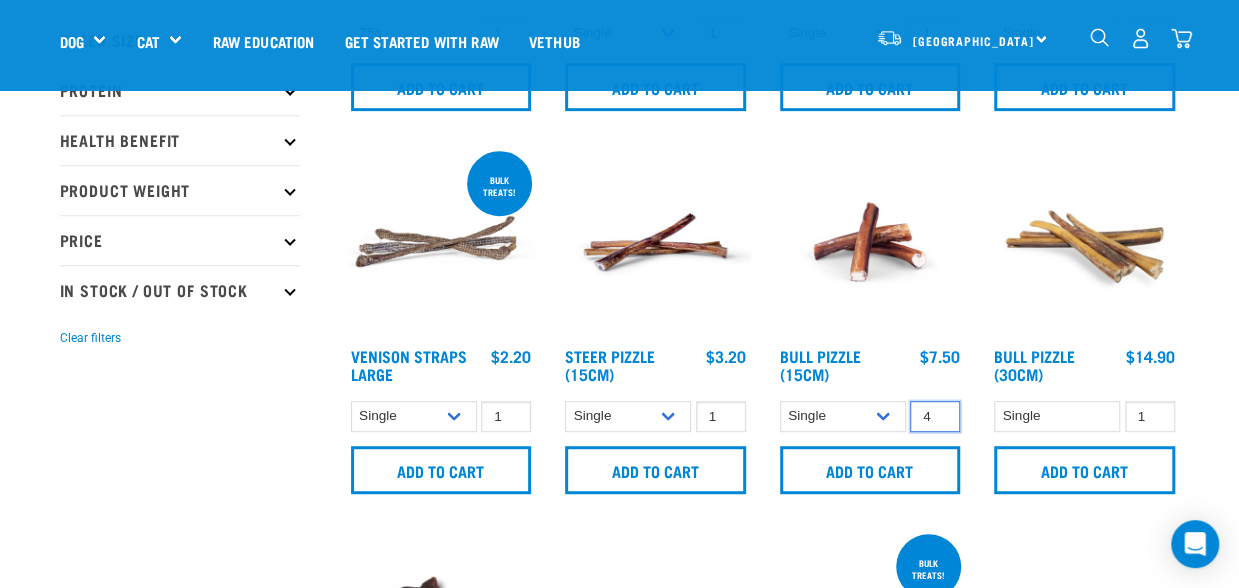 click on "4" at bounding box center (935, 416) 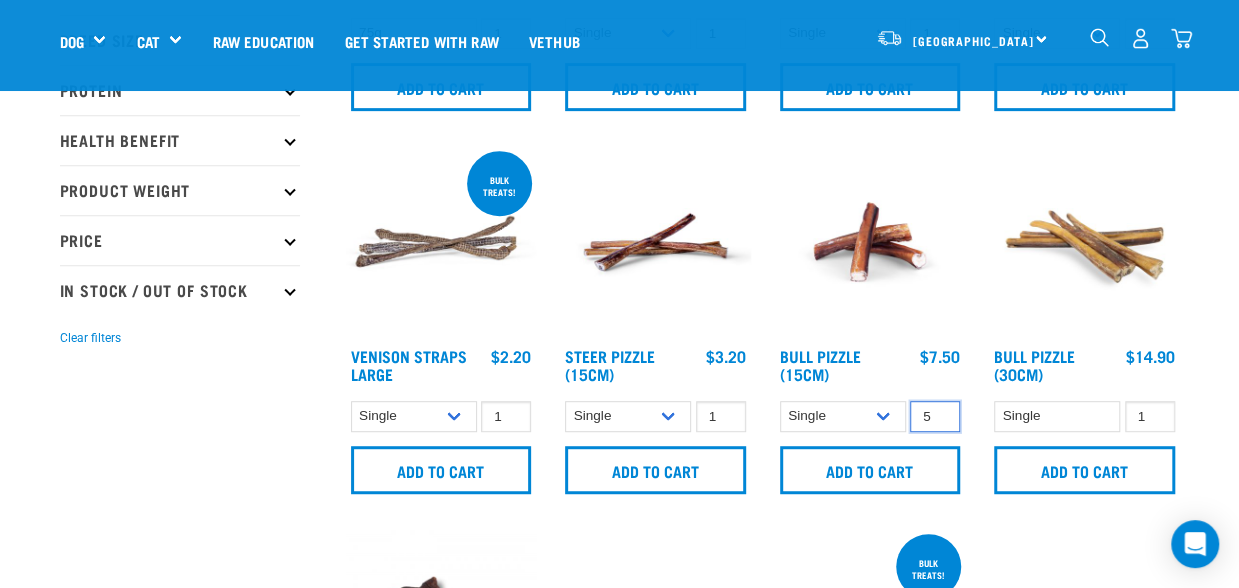 type on "5" 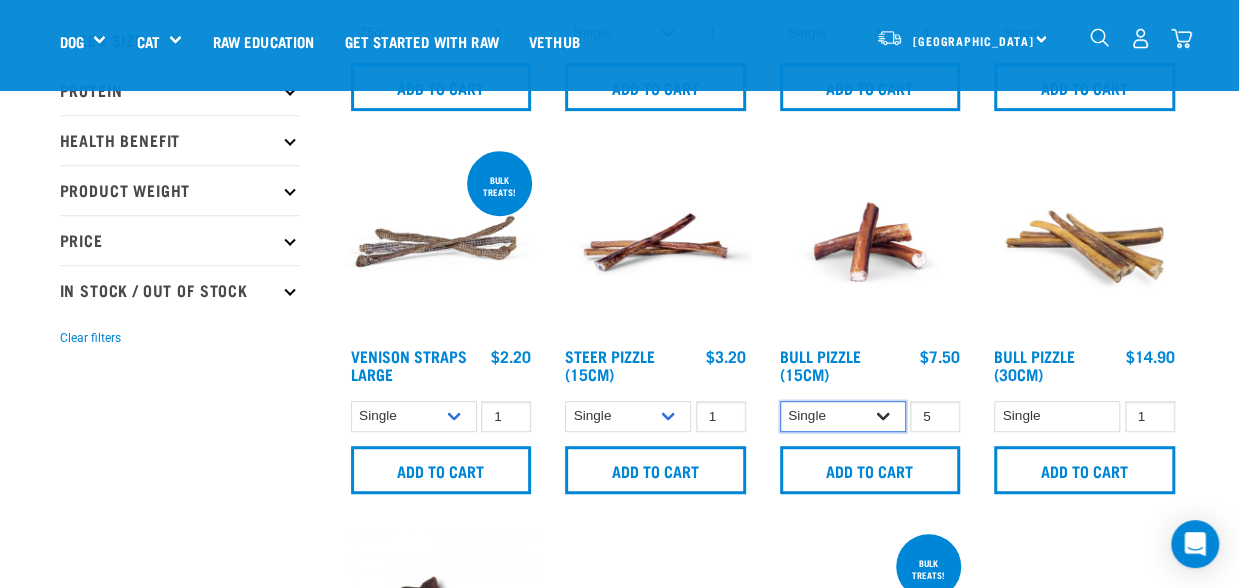 click on "Single
10 per pack" at bounding box center (843, 416) 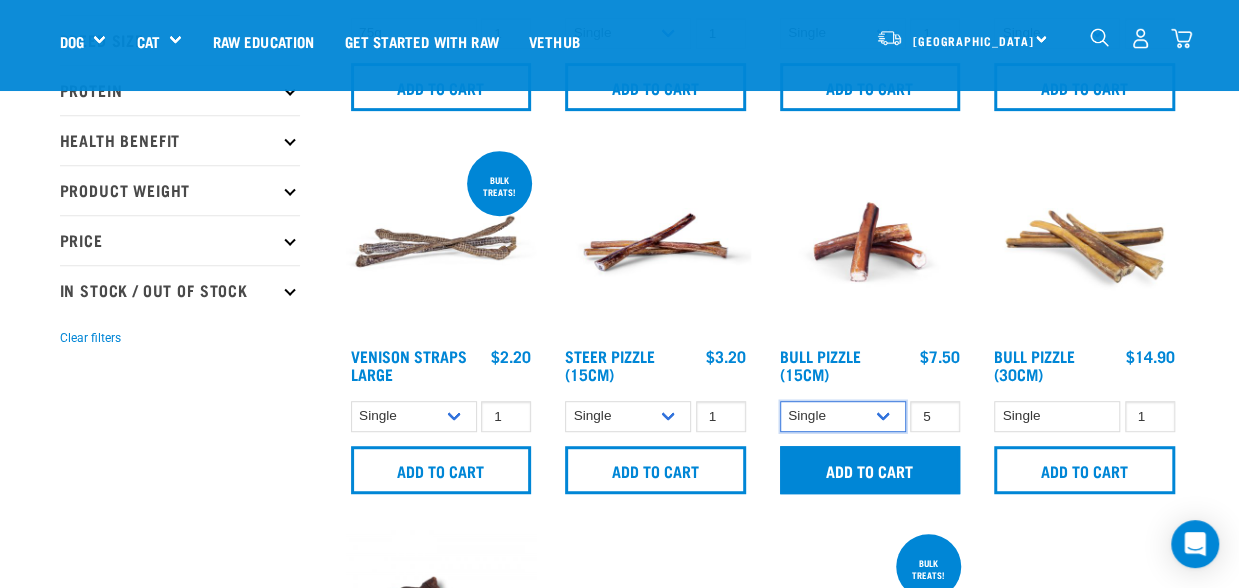 select on "443099" 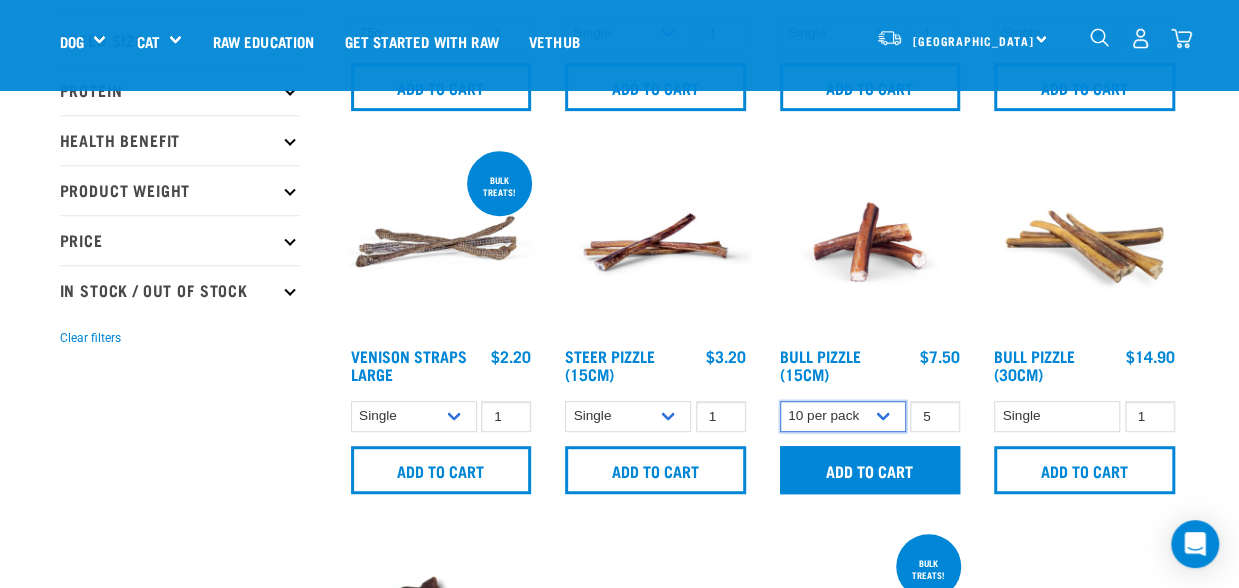 click on "Single
10 per pack" at bounding box center [843, 416] 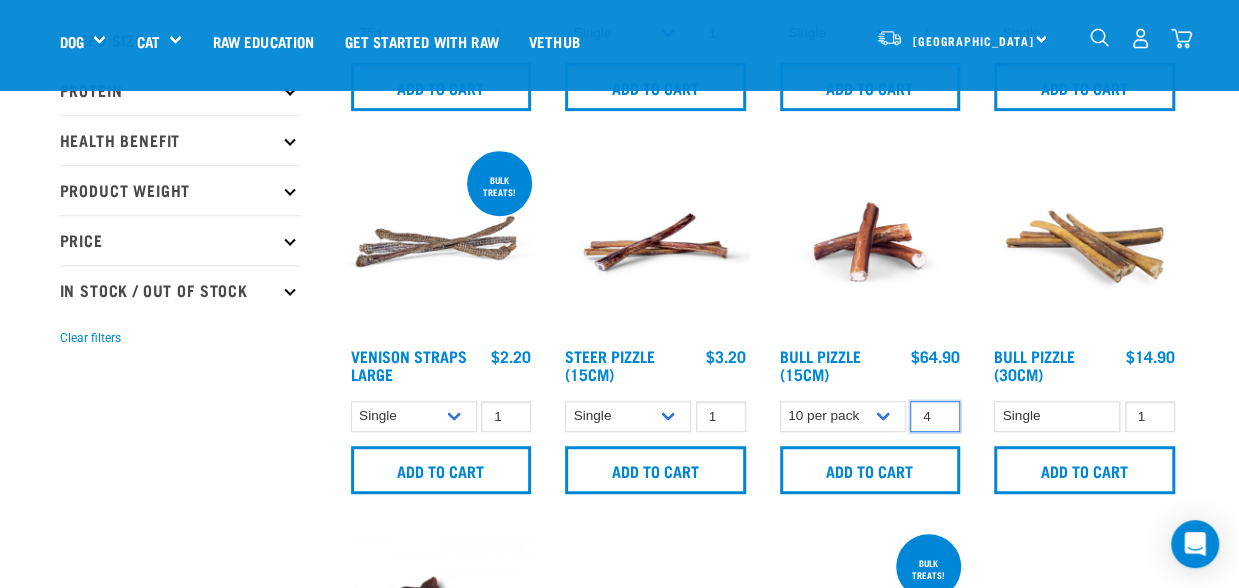 click on "4" at bounding box center (935, 416) 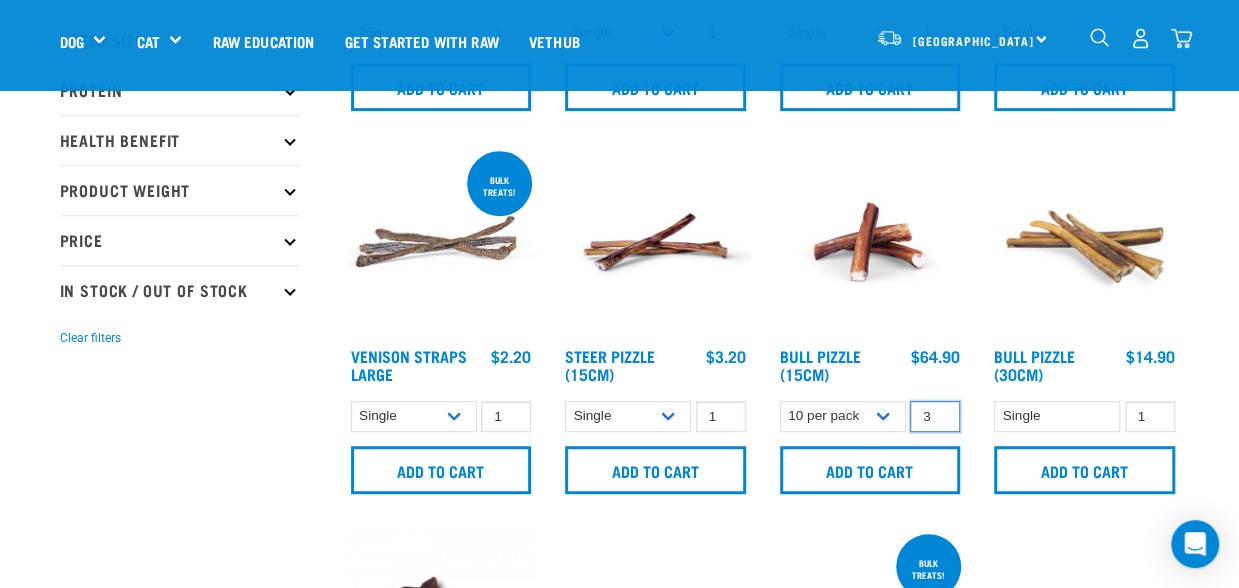 click on "3" at bounding box center (935, 416) 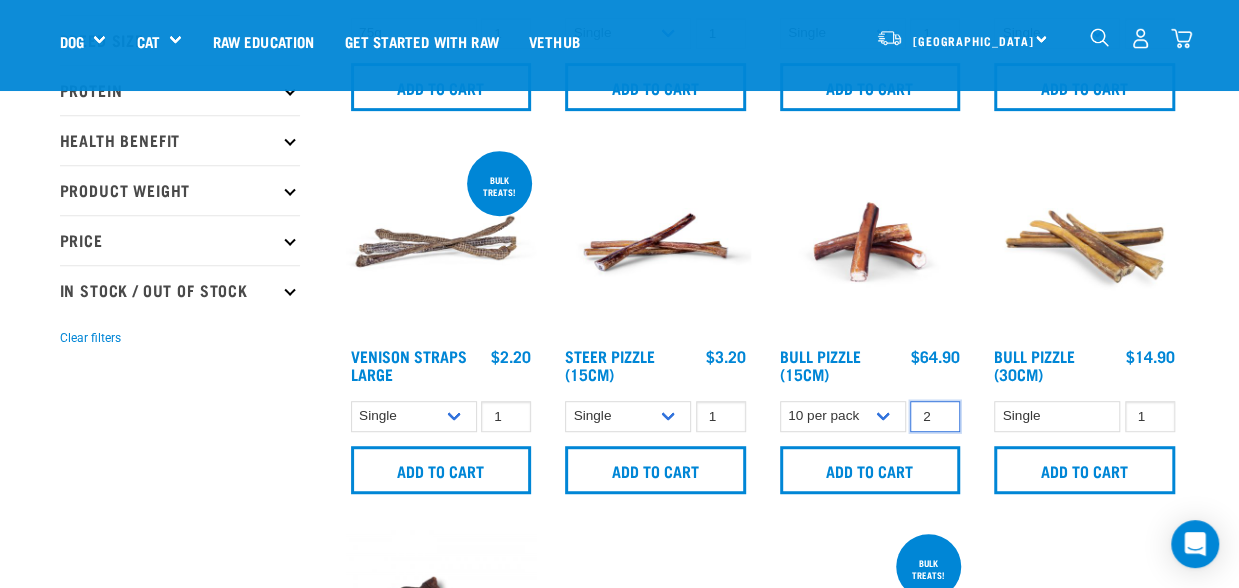 click on "2" at bounding box center (935, 416) 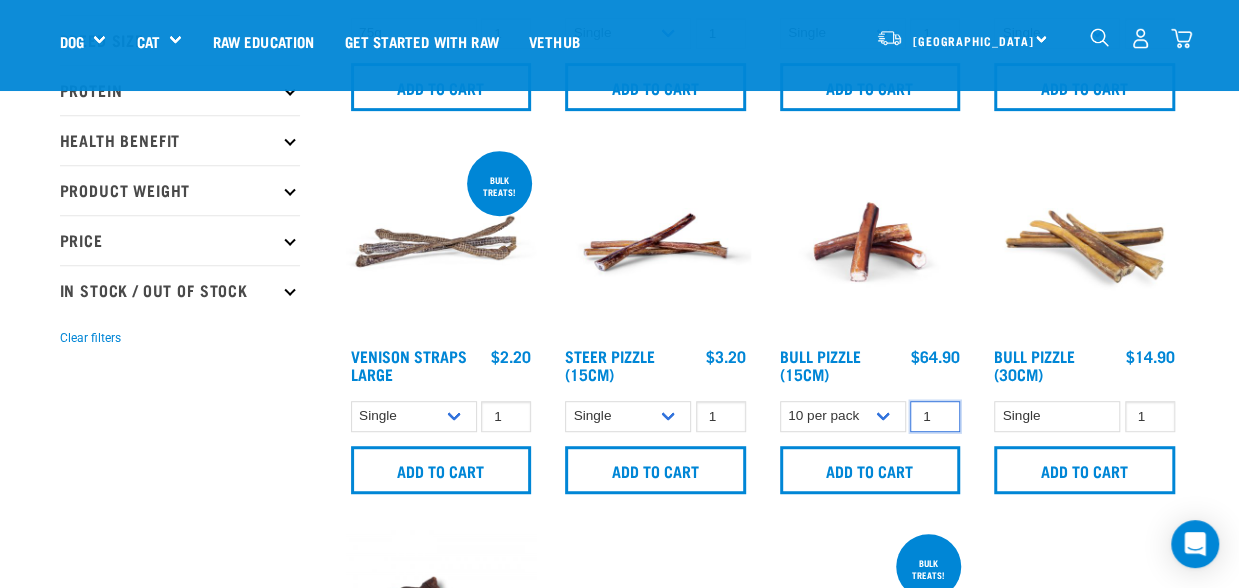 click on "1" at bounding box center (935, 416) 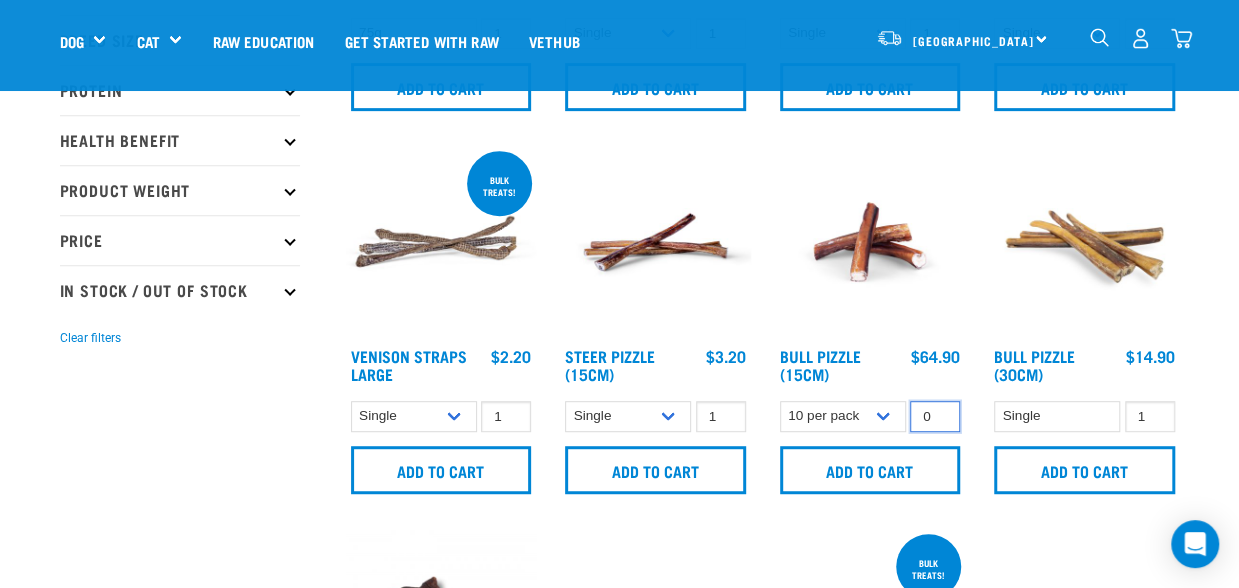 click on "0" at bounding box center [935, 416] 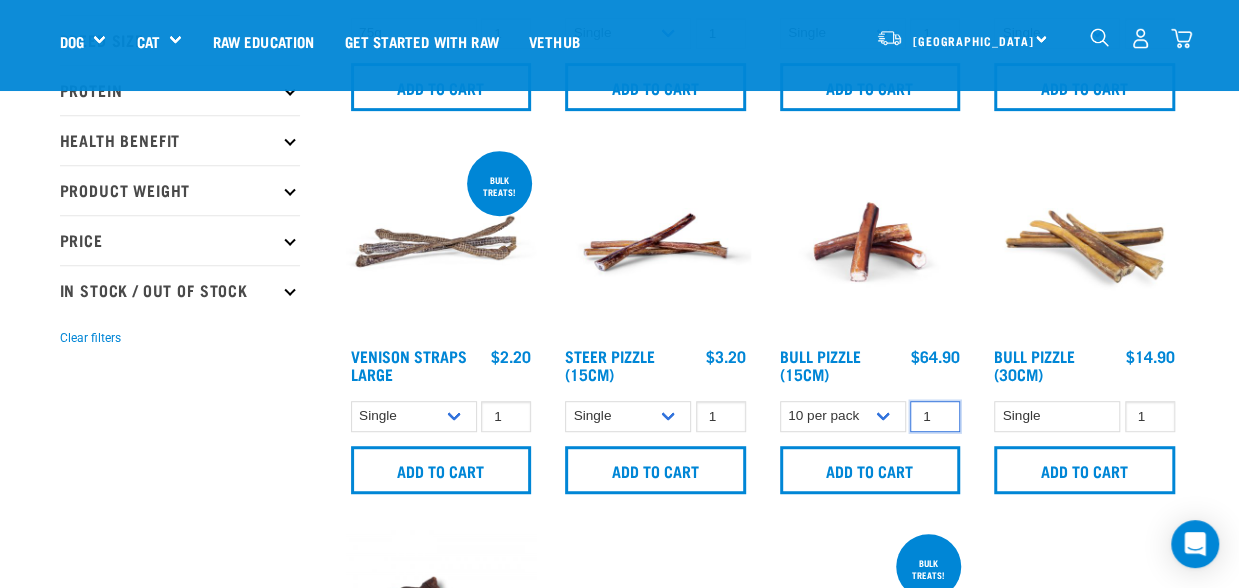 type on "1" 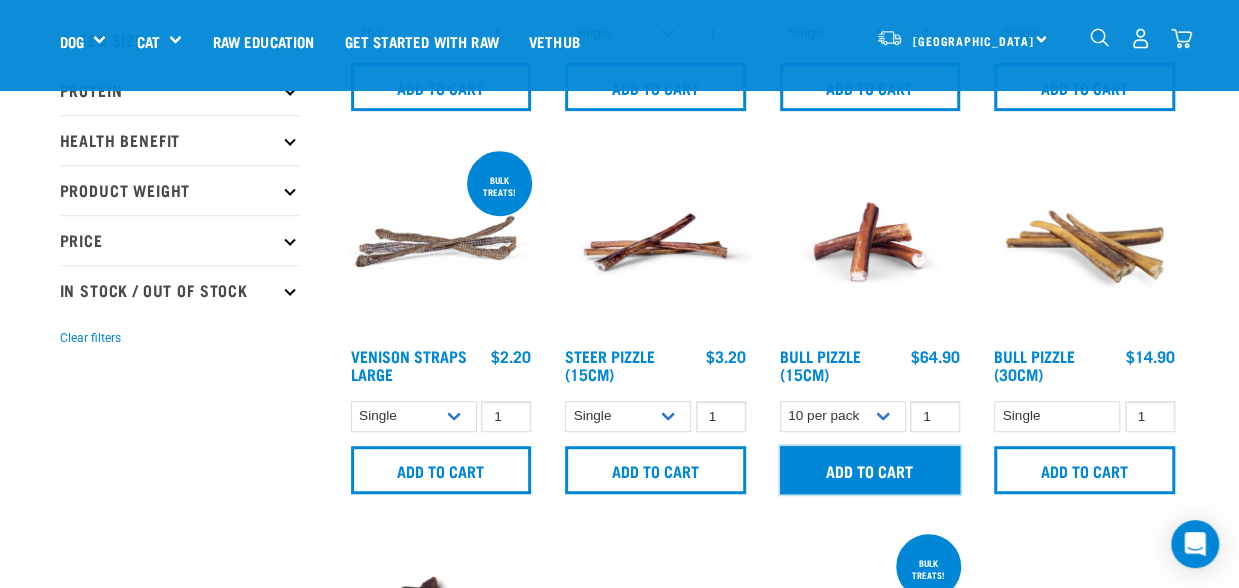 click on "Add to cart" at bounding box center (870, 470) 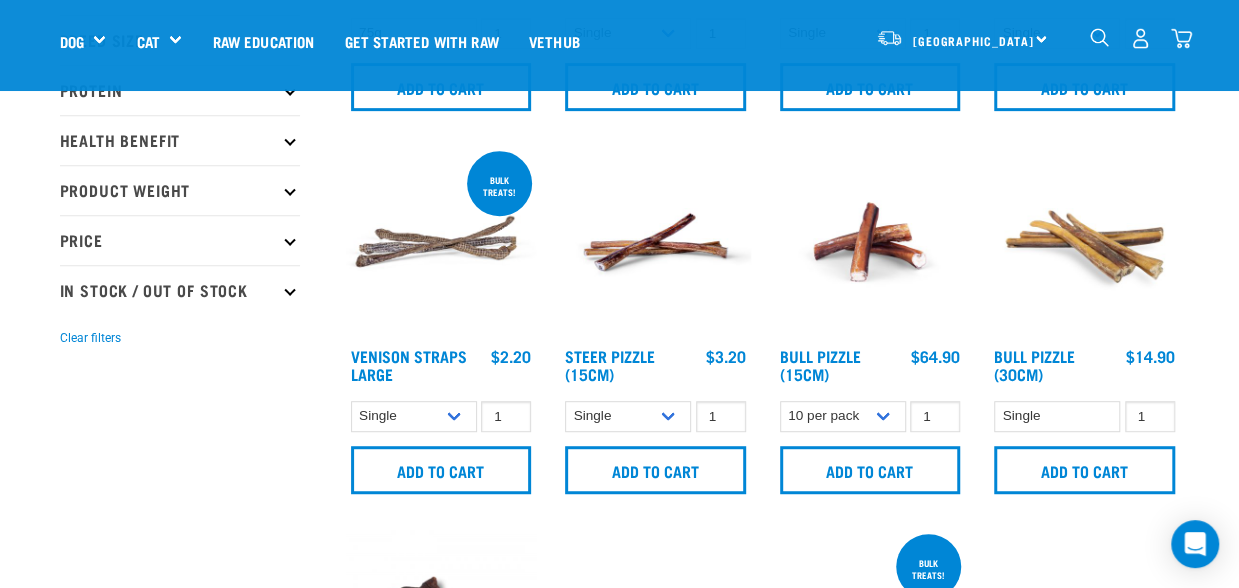 click at bounding box center [1181, 38] 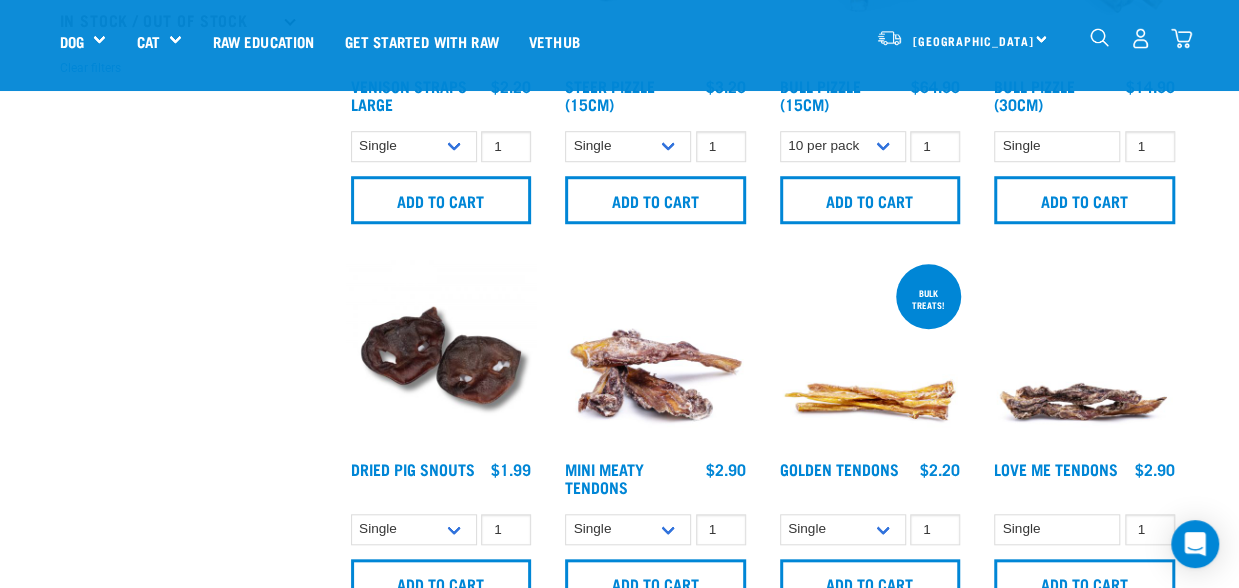 scroll, scrollTop: 710, scrollLeft: 0, axis: vertical 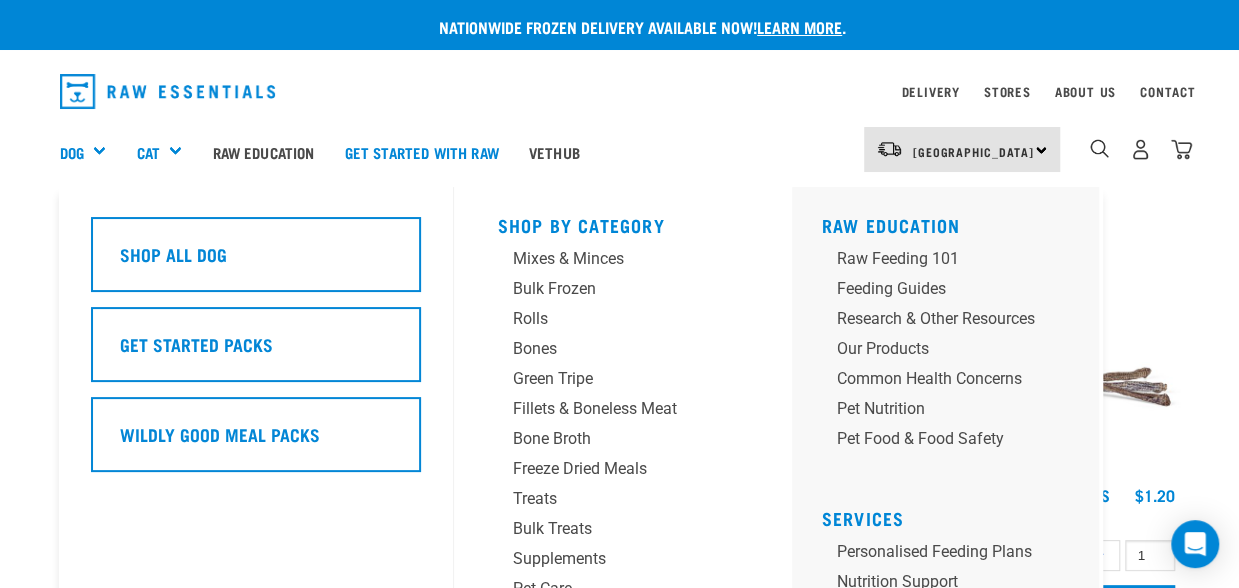 click on "Dog" at bounding box center [91, 152] 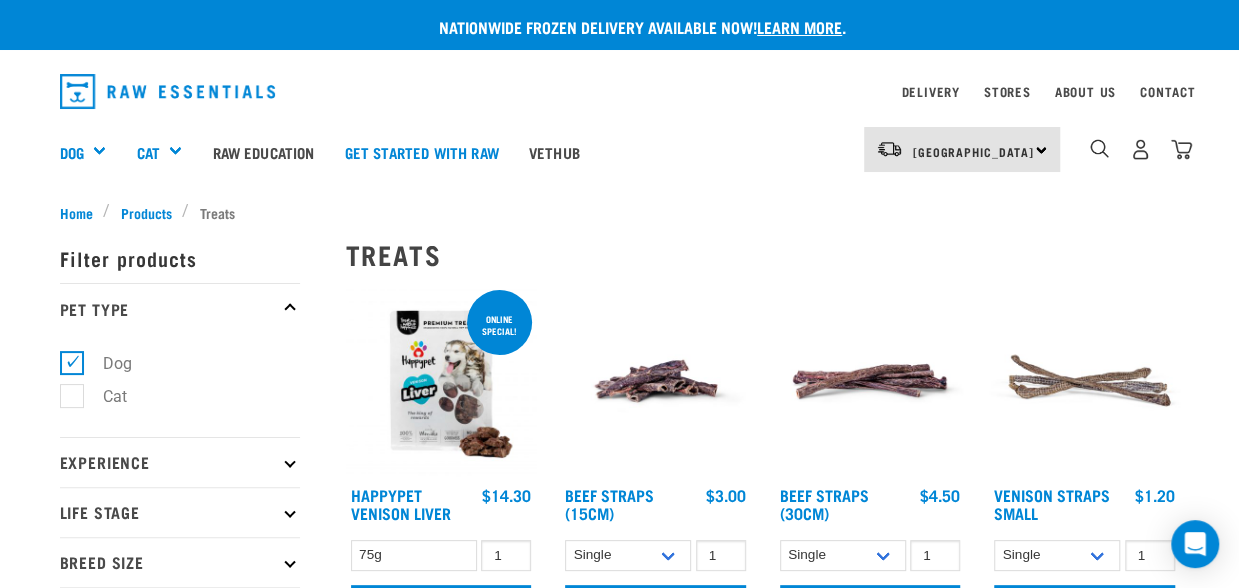click on "Life Stage" at bounding box center [180, 512] 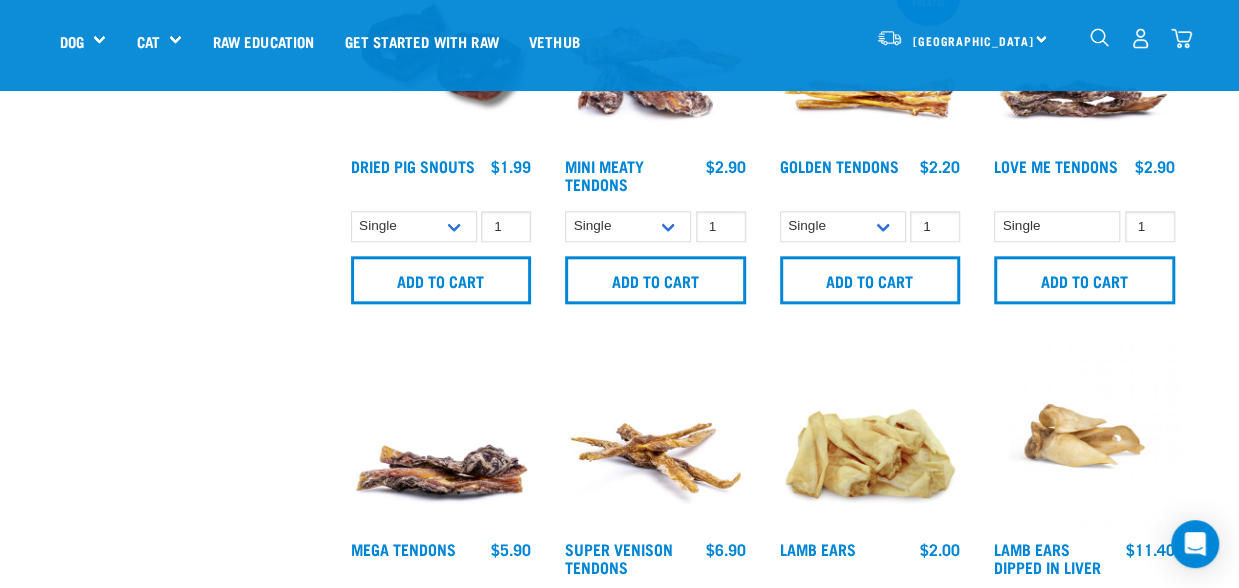 scroll, scrollTop: 983, scrollLeft: 0, axis: vertical 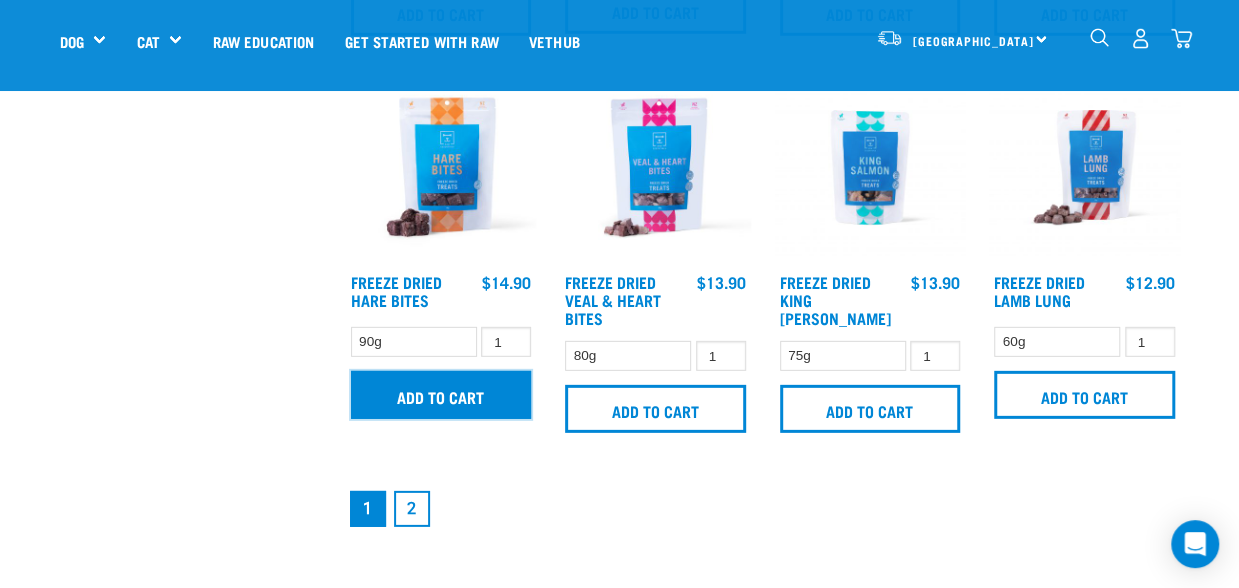 click on "Add to cart" at bounding box center (441, 395) 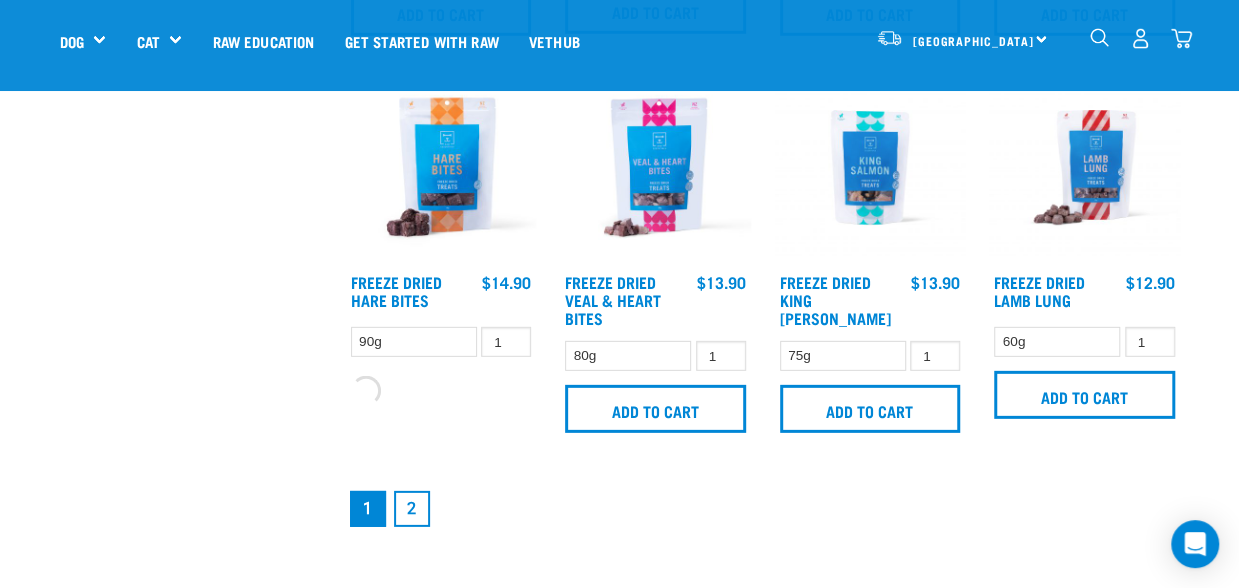 click on "2" at bounding box center (412, 509) 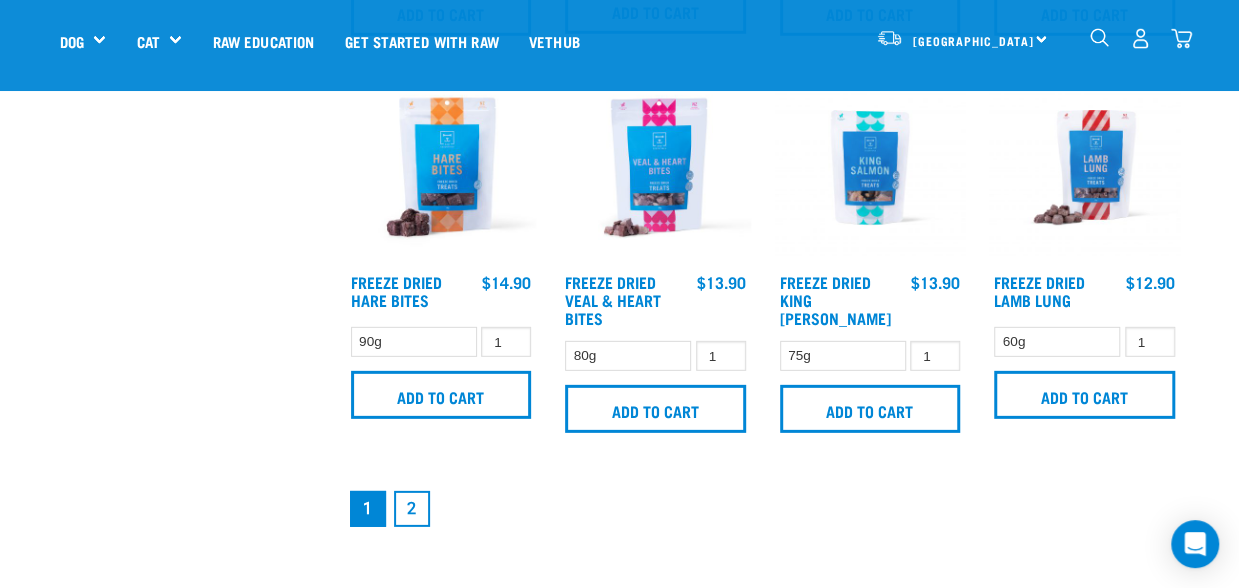 click on "2" at bounding box center (412, 509) 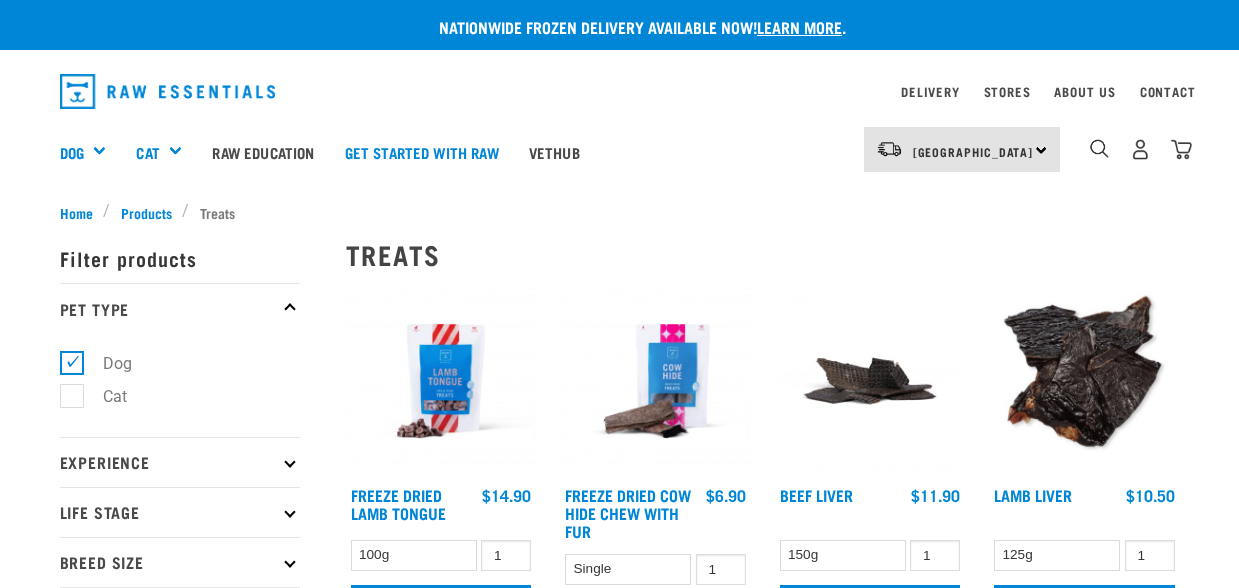 scroll, scrollTop: 0, scrollLeft: 0, axis: both 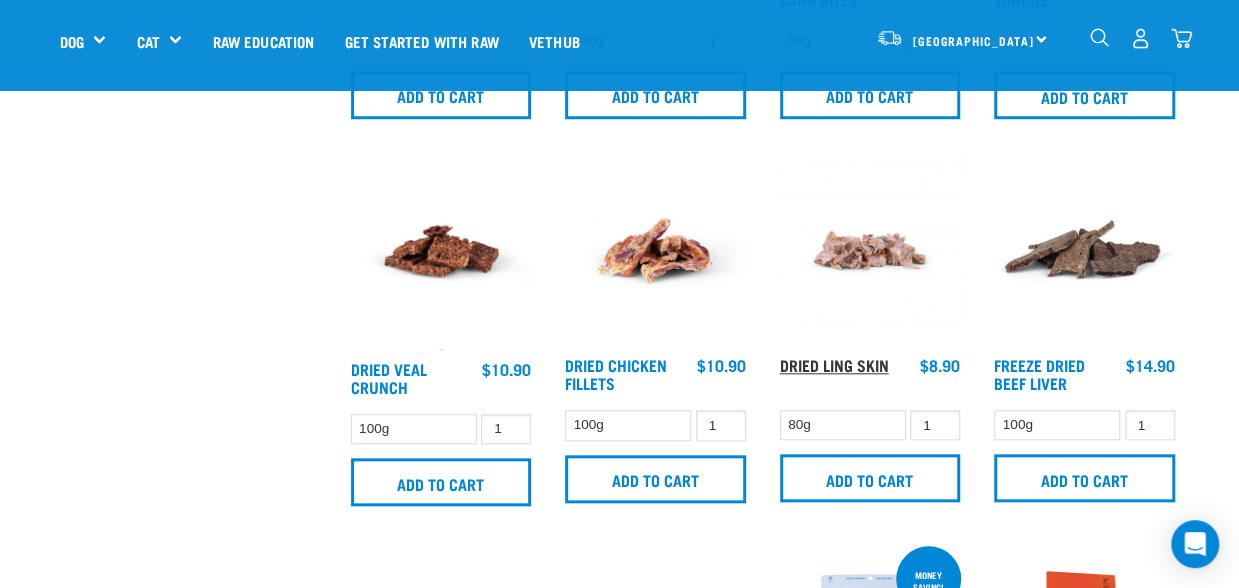 click on "Dried Ling Skin" at bounding box center [834, 364] 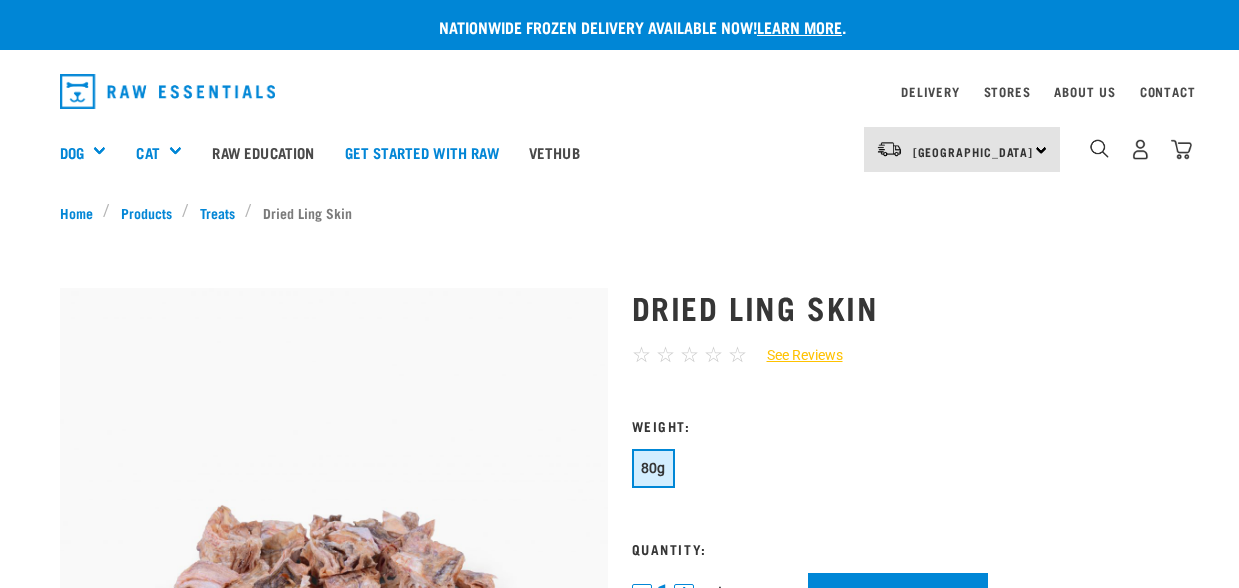 scroll, scrollTop: 0, scrollLeft: 0, axis: both 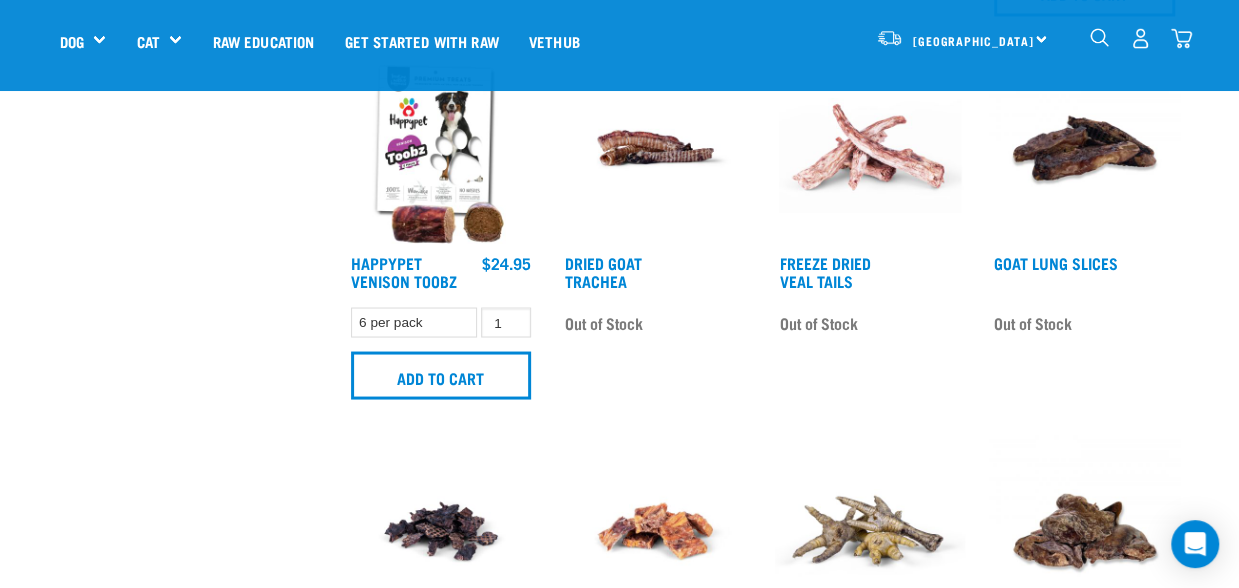 click at bounding box center [1181, 38] 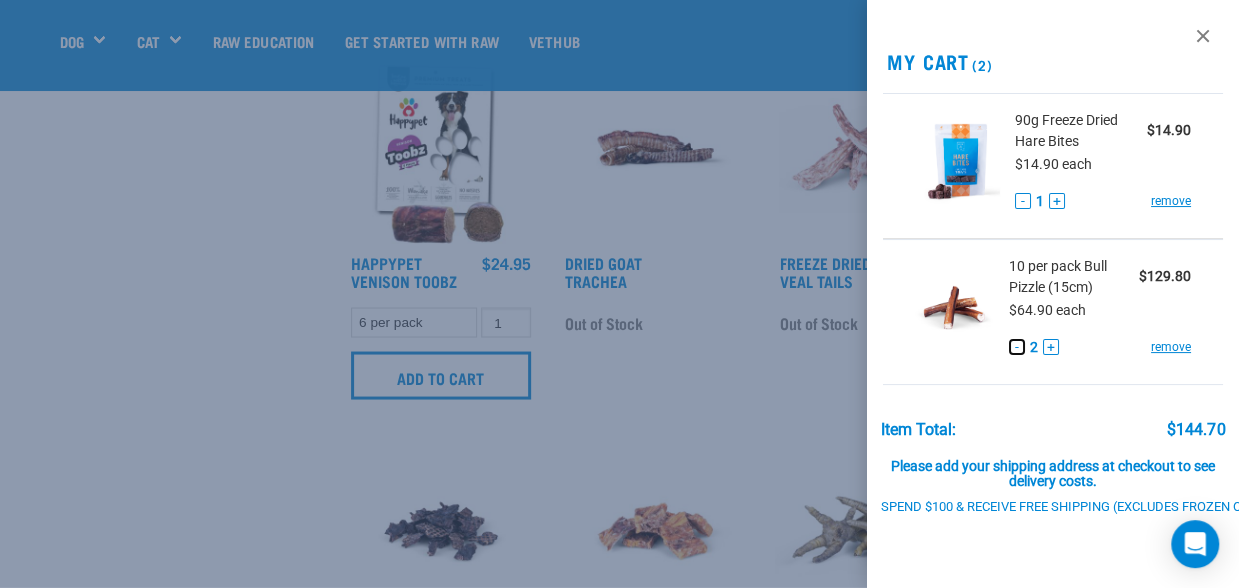 click on "-" at bounding box center [1017, 347] 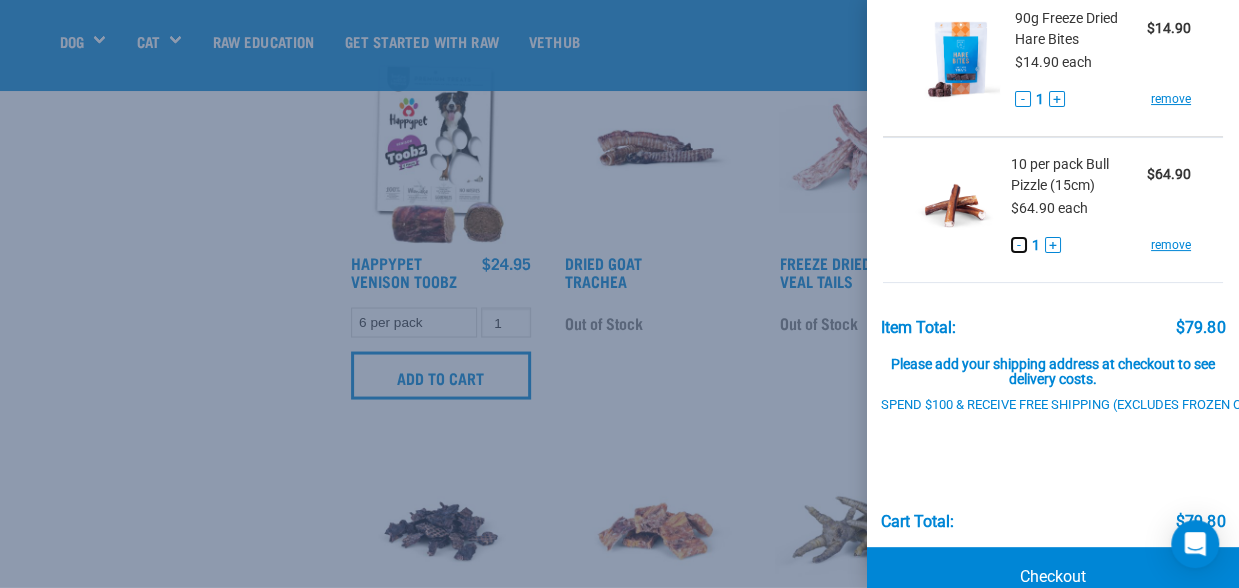 scroll, scrollTop: 110, scrollLeft: 0, axis: vertical 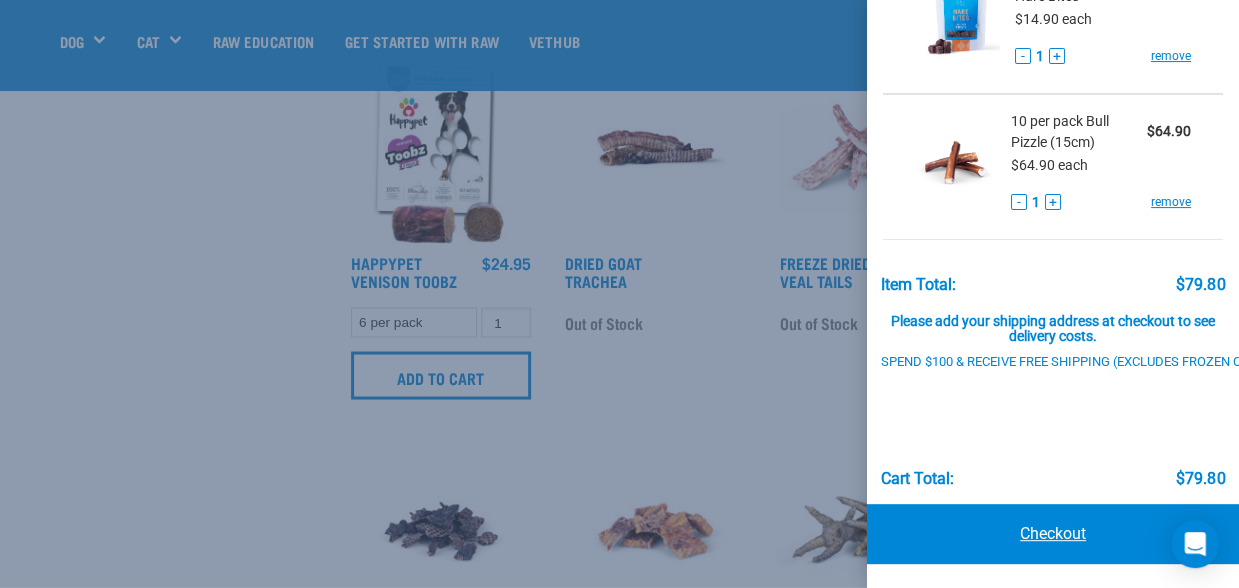 click on "Checkout" at bounding box center [1053, 534] 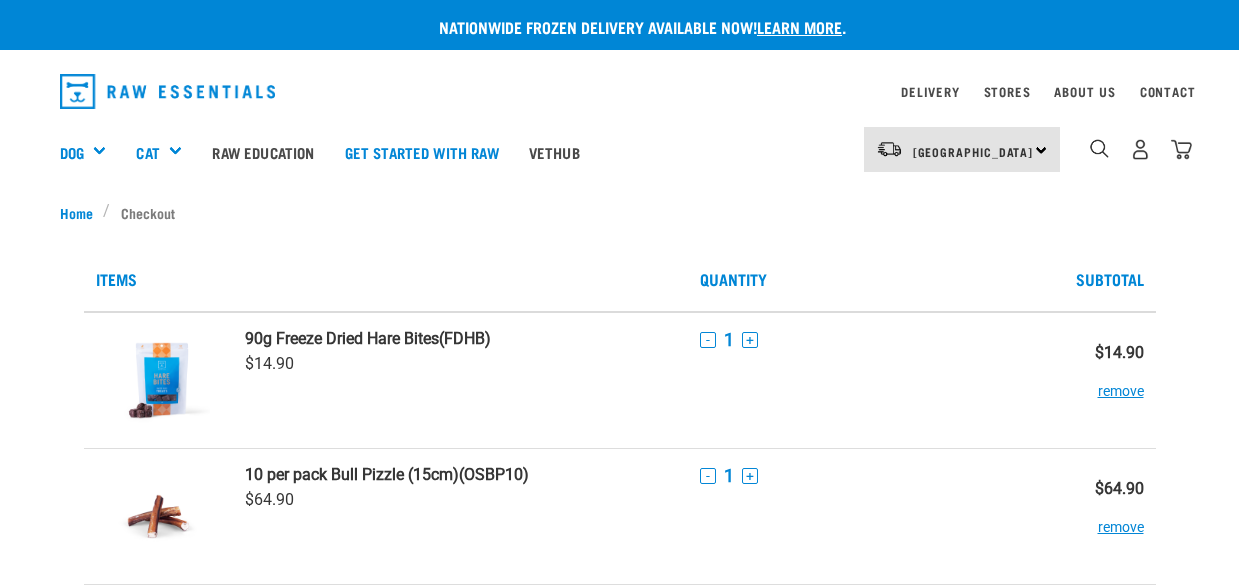scroll, scrollTop: 0, scrollLeft: 0, axis: both 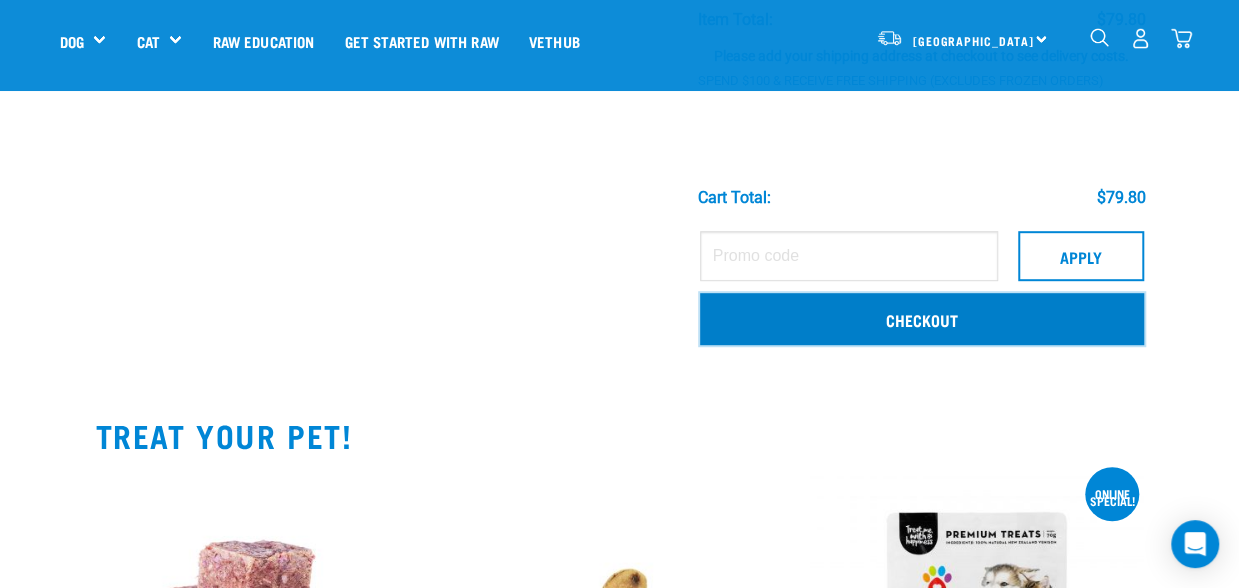 click on "Checkout" at bounding box center (922, 319) 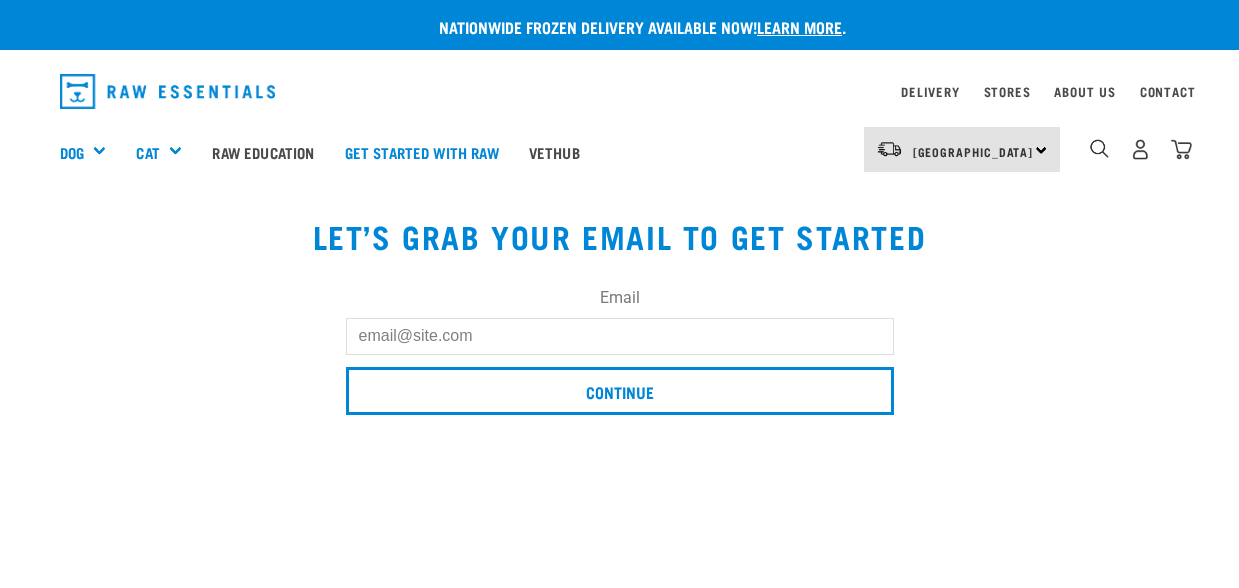 scroll, scrollTop: 0, scrollLeft: 0, axis: both 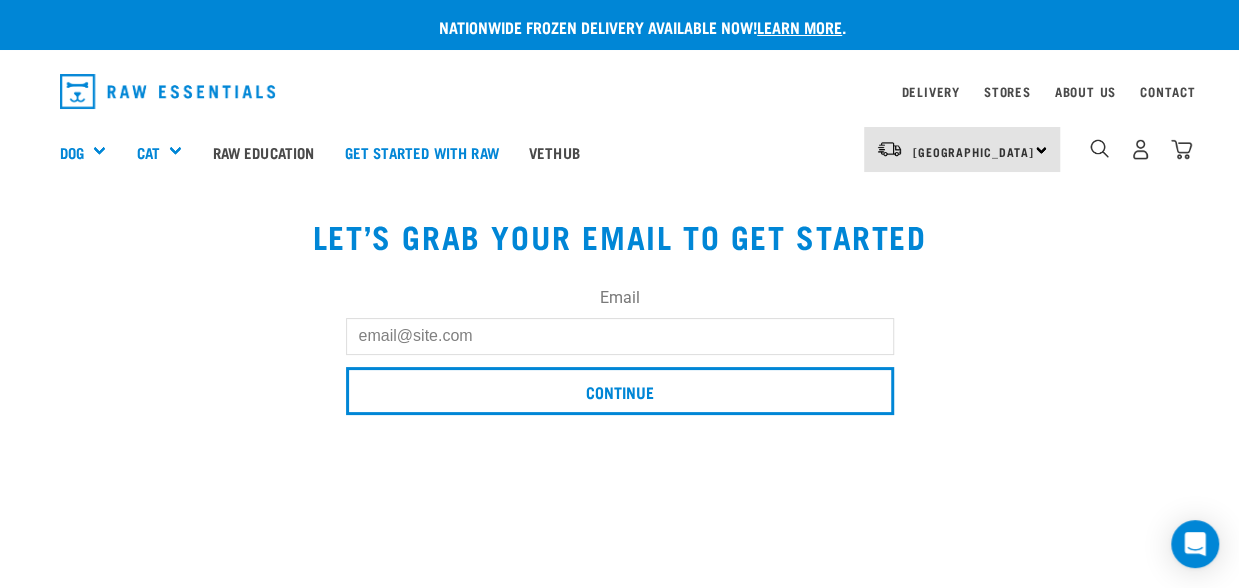 click on "Email" at bounding box center (620, 336) 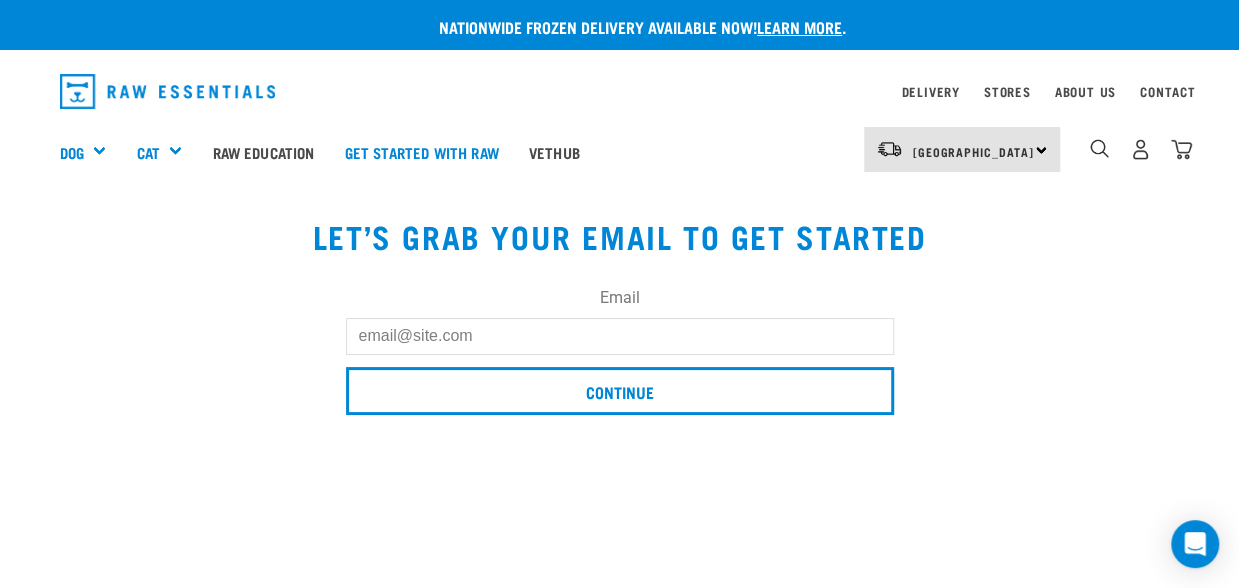 type on "[EMAIL_ADDRESS][DOMAIN_NAME]" 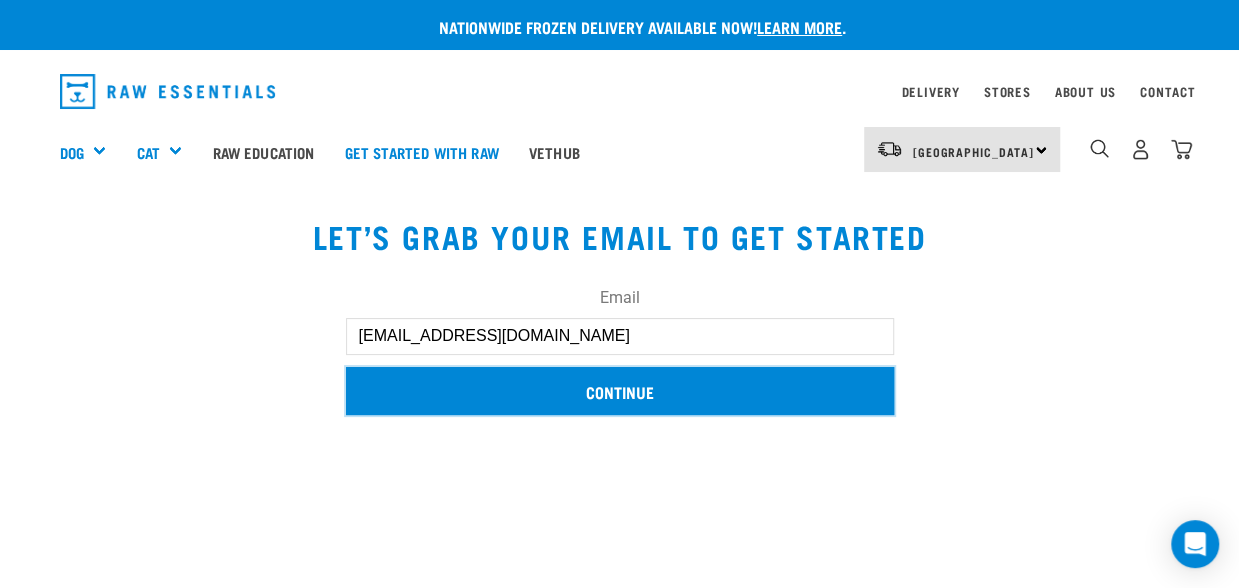 click on "Continue" at bounding box center (620, 391) 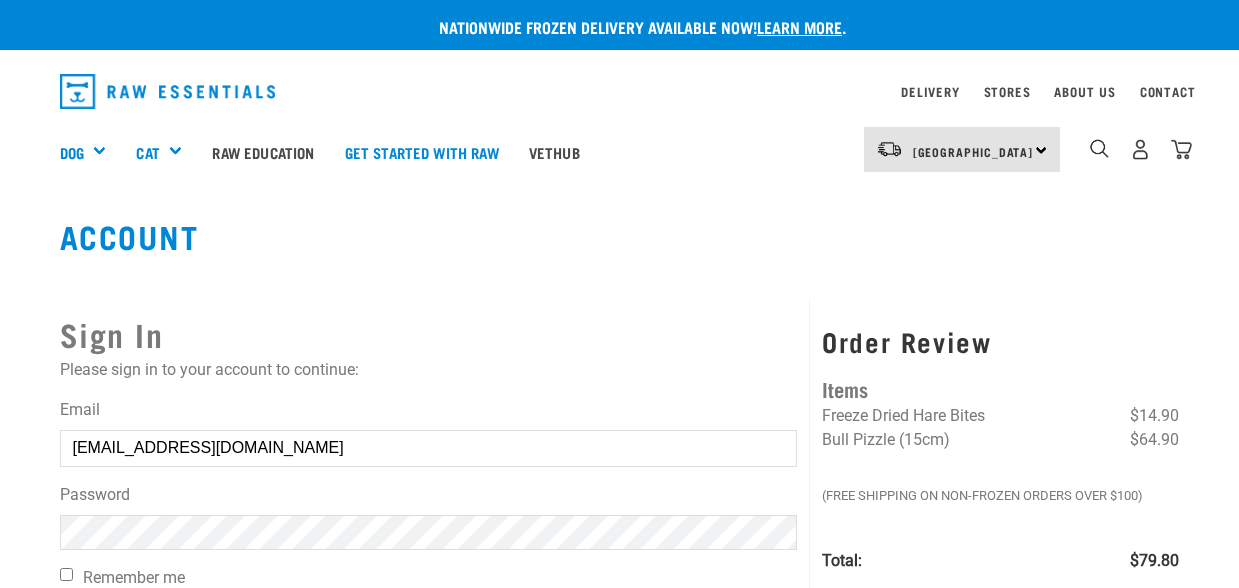 scroll, scrollTop: 0, scrollLeft: 0, axis: both 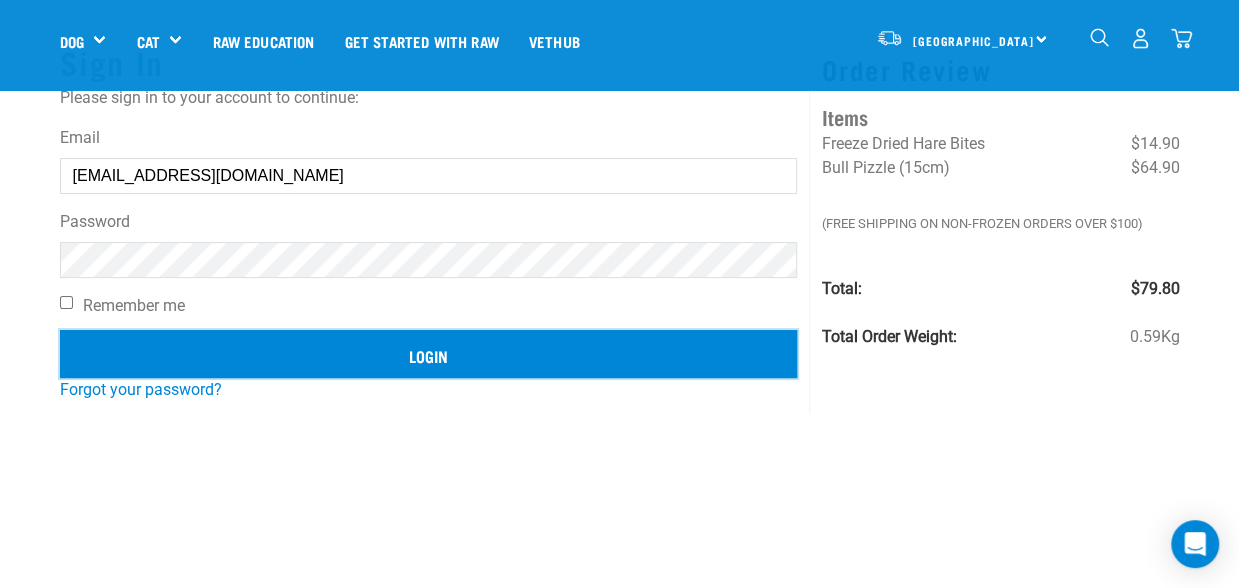 click on "Login" at bounding box center [429, 354] 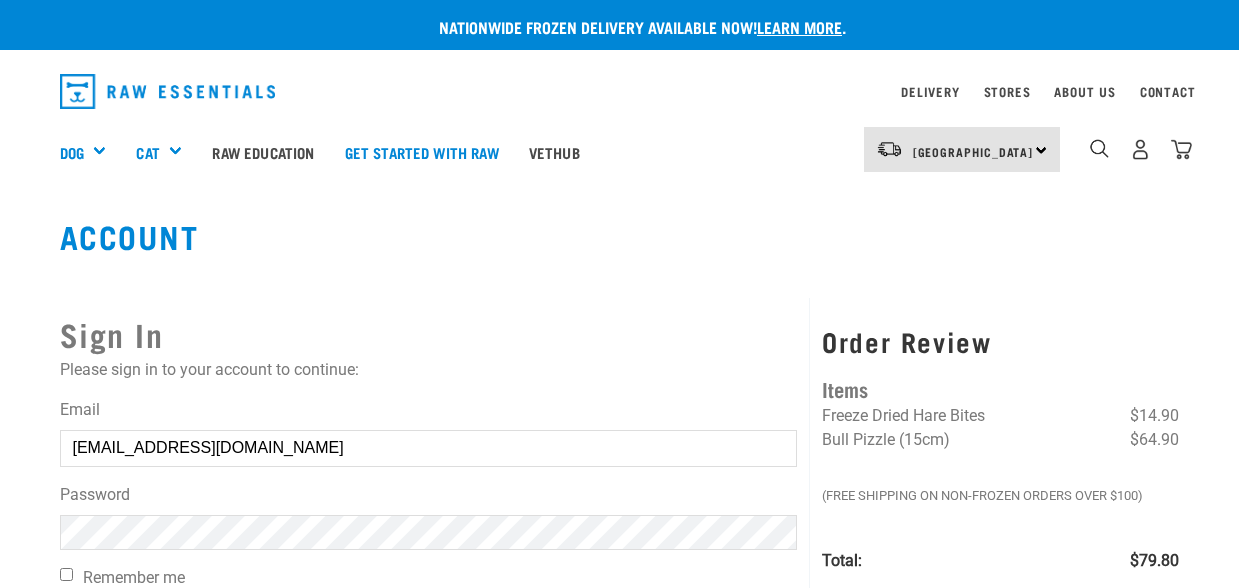 scroll, scrollTop: 0, scrollLeft: 0, axis: both 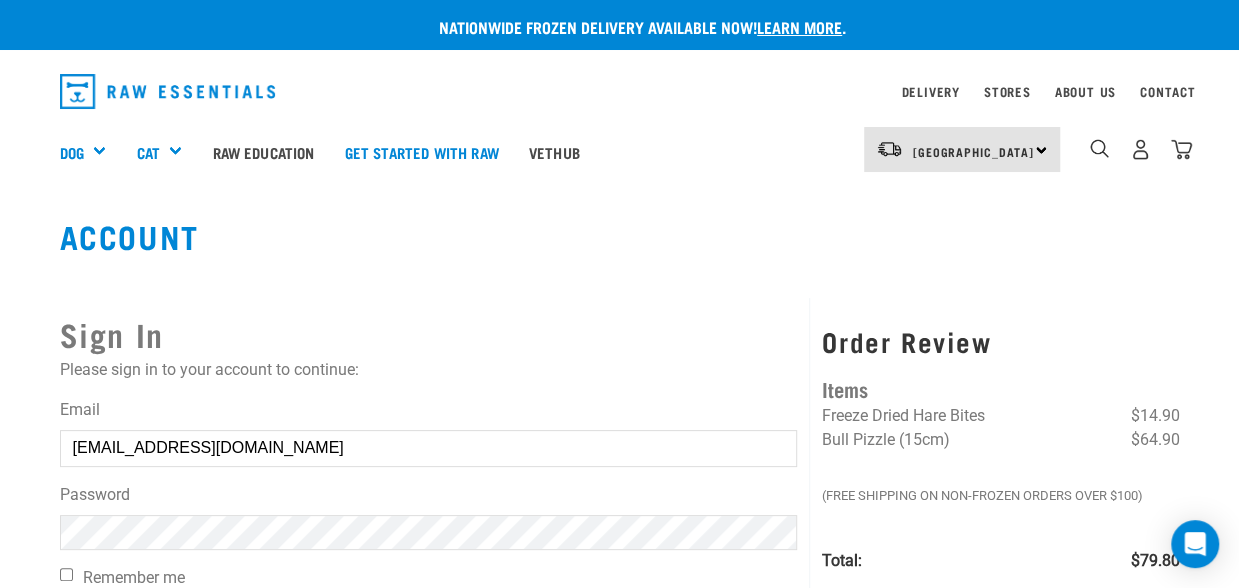 click at bounding box center [36, 246] 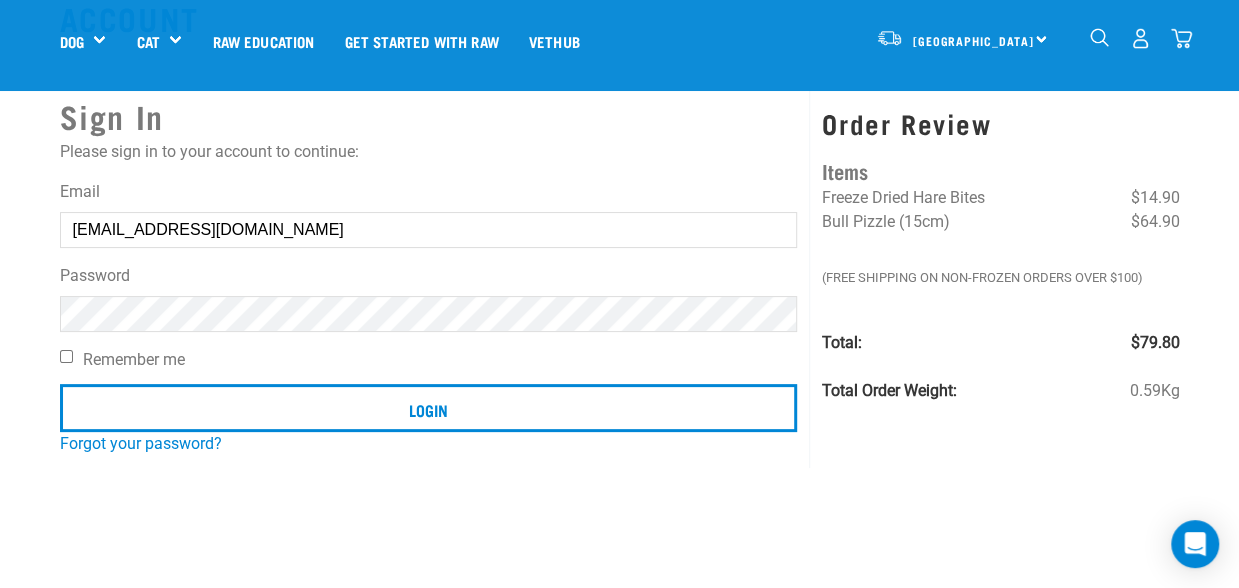 scroll, scrollTop: 118, scrollLeft: 0, axis: vertical 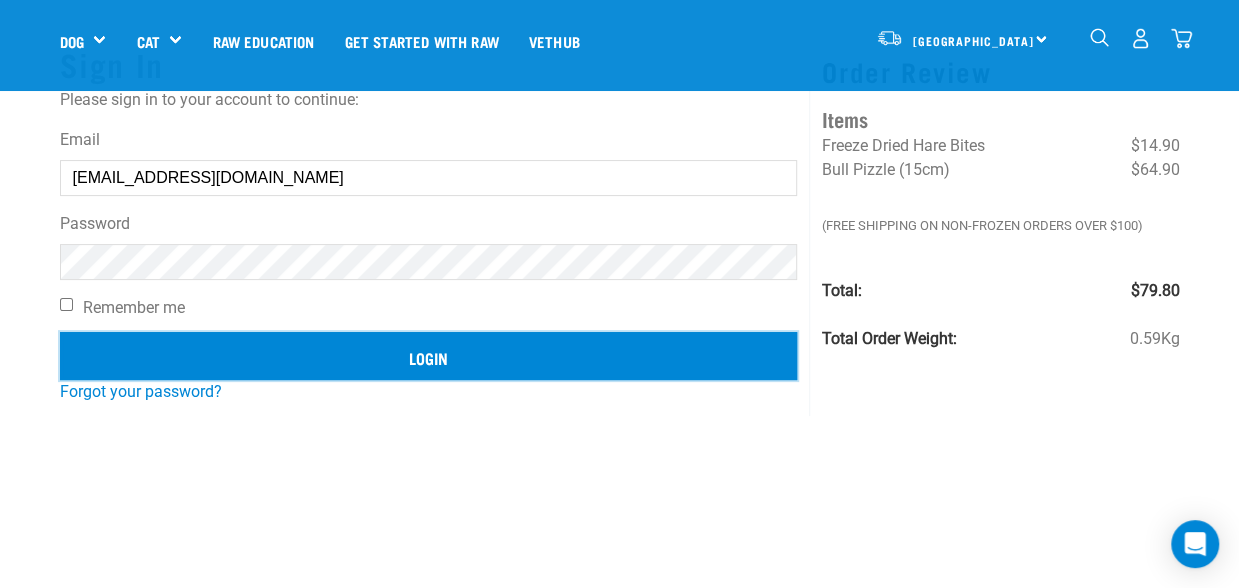 click on "Login" at bounding box center (429, 356) 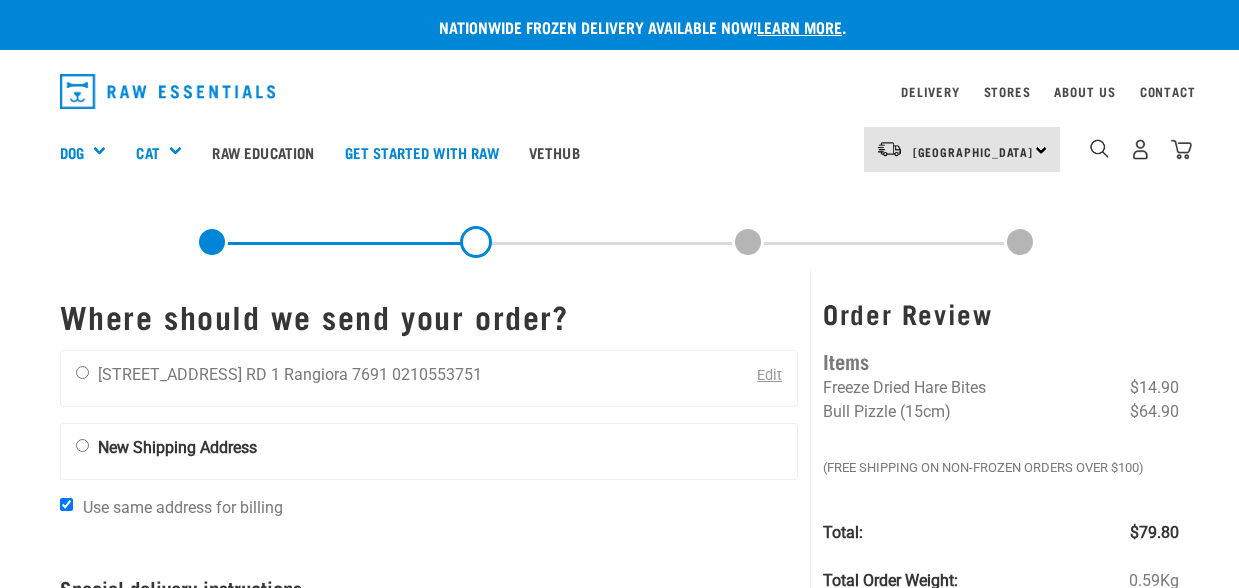 scroll, scrollTop: 0, scrollLeft: 0, axis: both 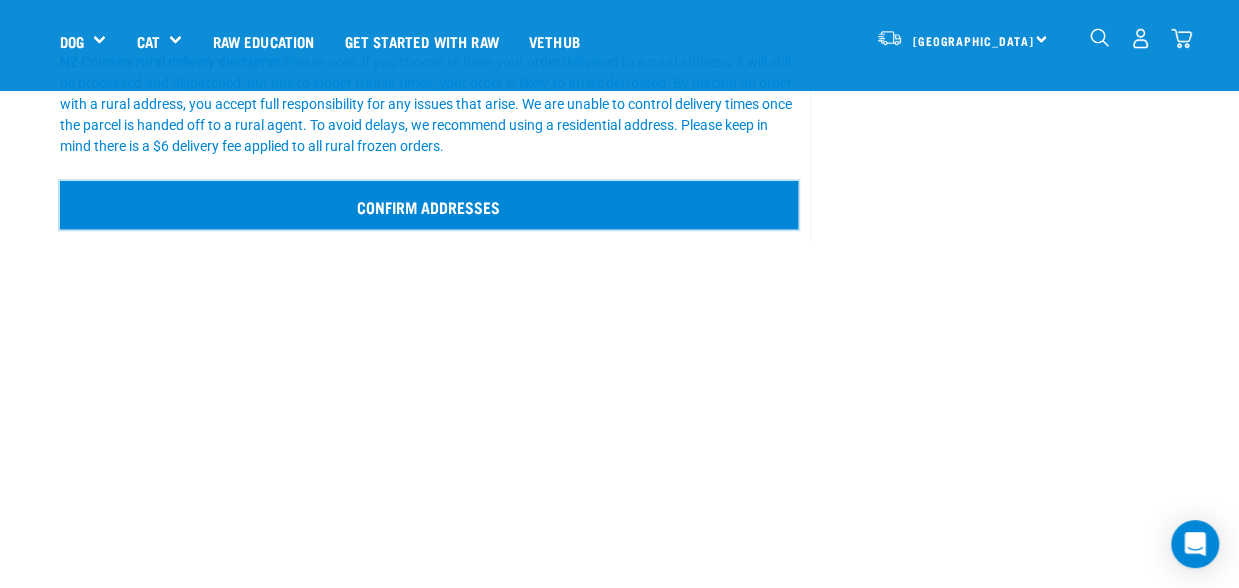 click on "Confirm addresses" at bounding box center (429, 205) 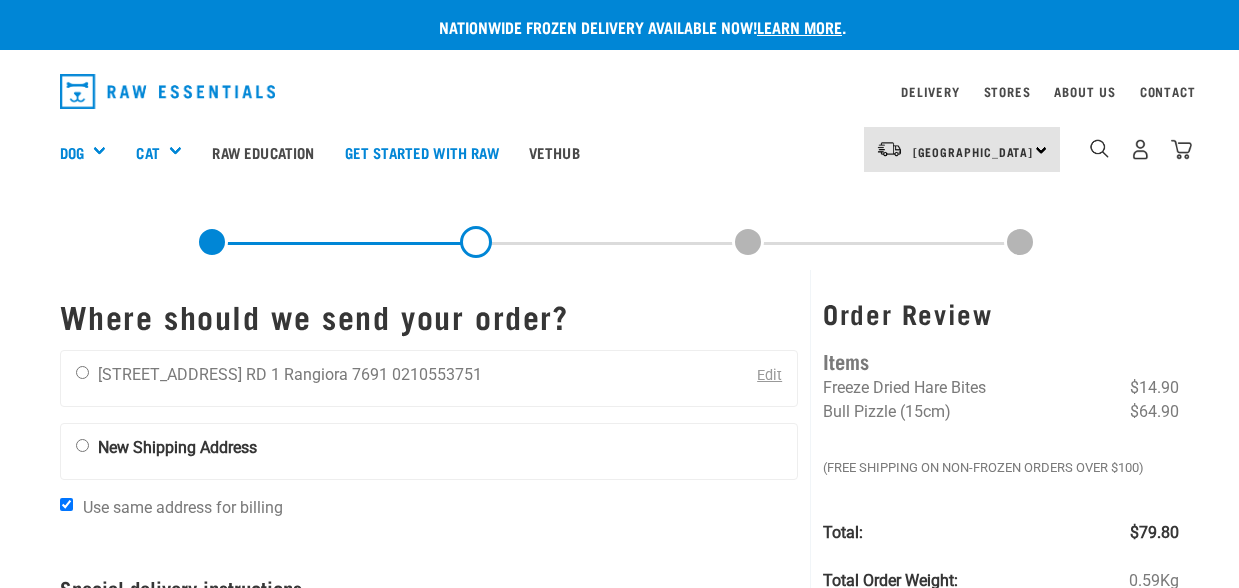 scroll, scrollTop: 0, scrollLeft: 0, axis: both 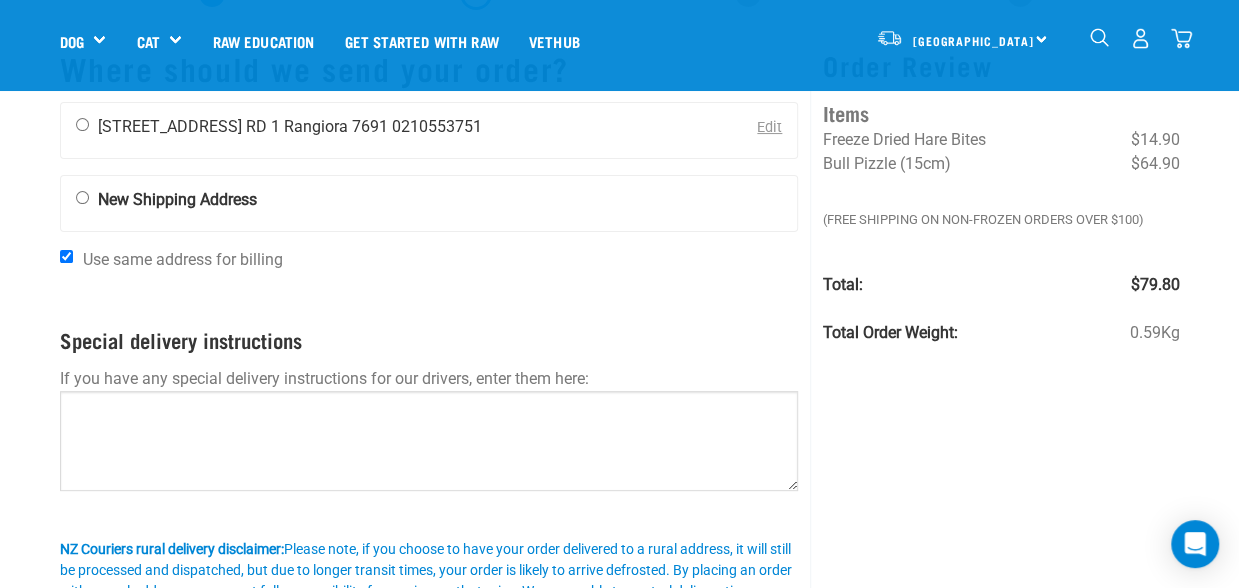 click on "[PERSON_NAME]
[STREET_ADDRESS]
RD 1
[GEOGRAPHIC_DATA]
7691
0210553751" at bounding box center (279, 127) 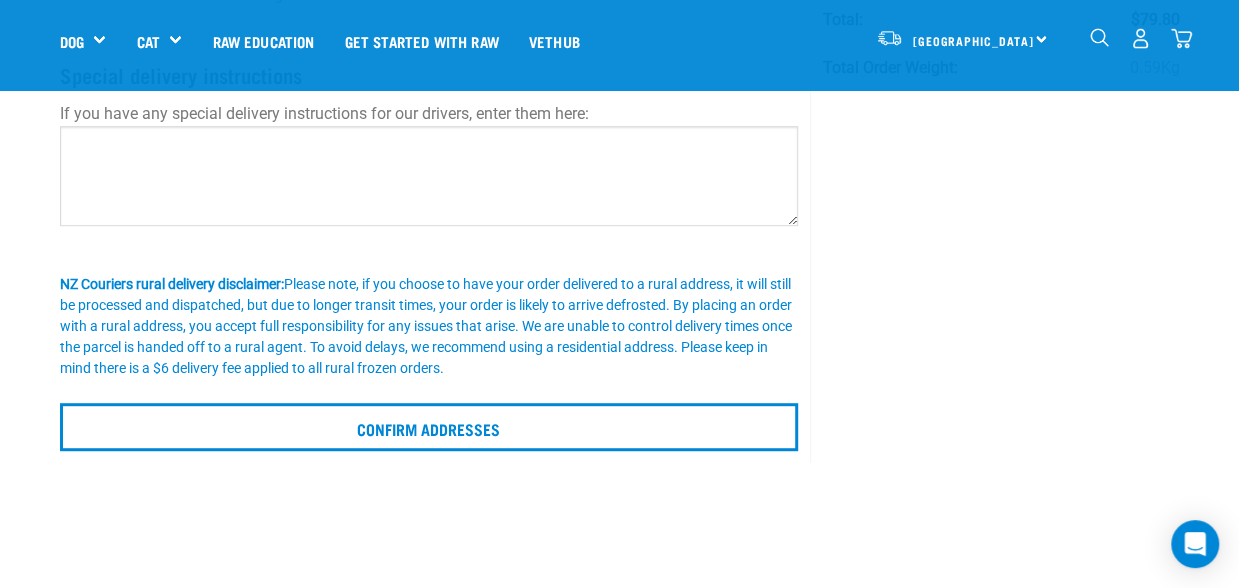 scroll, scrollTop: 367, scrollLeft: 0, axis: vertical 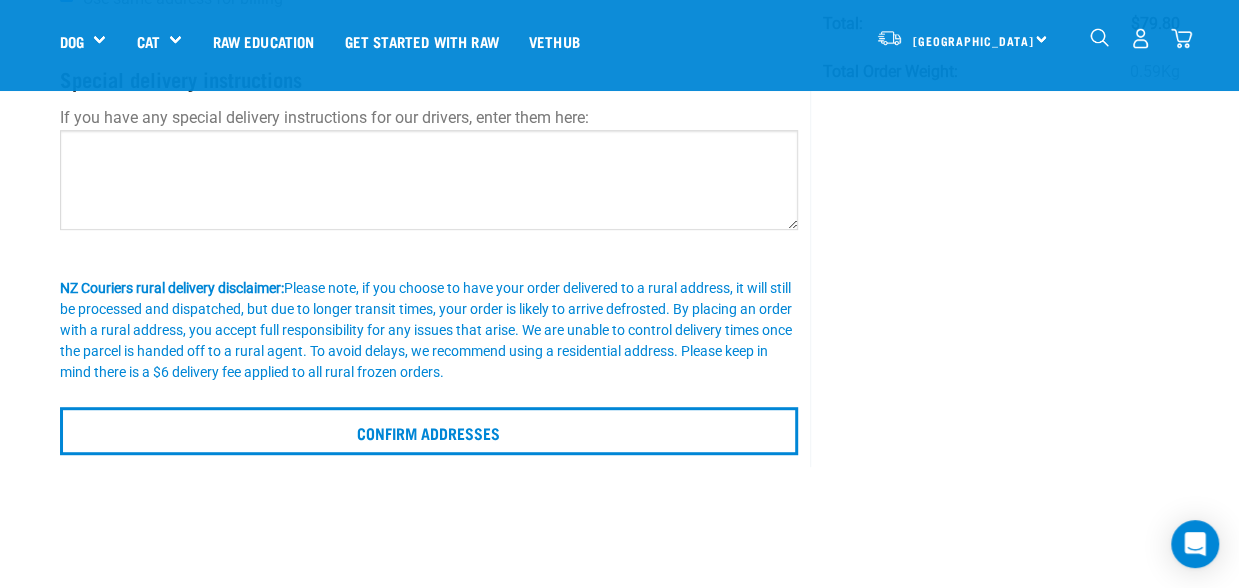 click at bounding box center [429, 395] 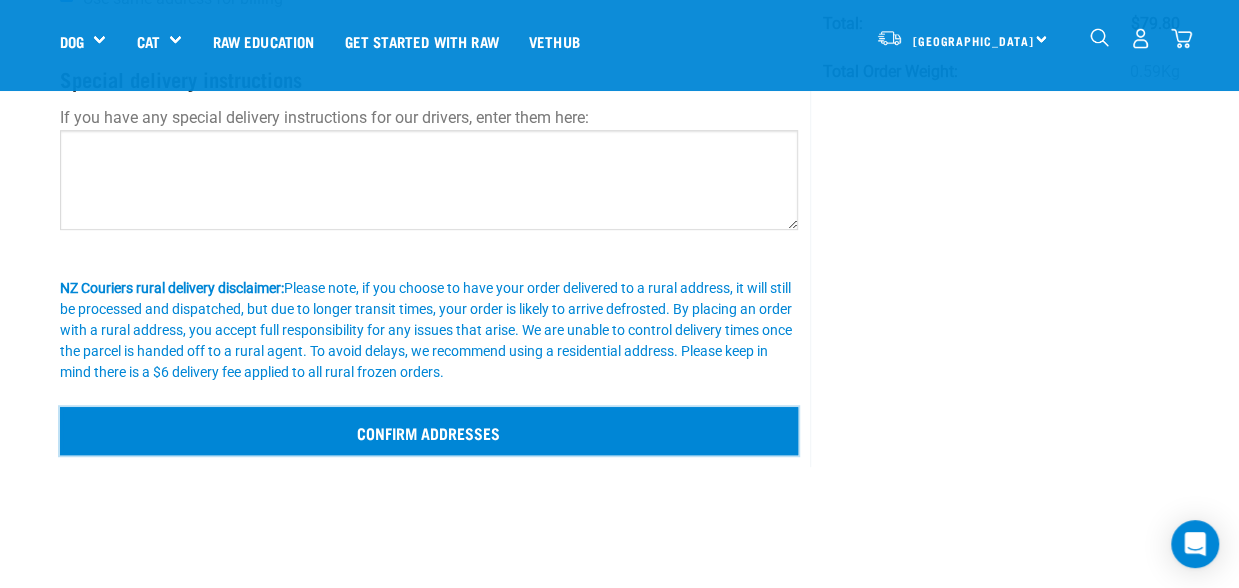 click on "Confirm addresses" at bounding box center [429, 431] 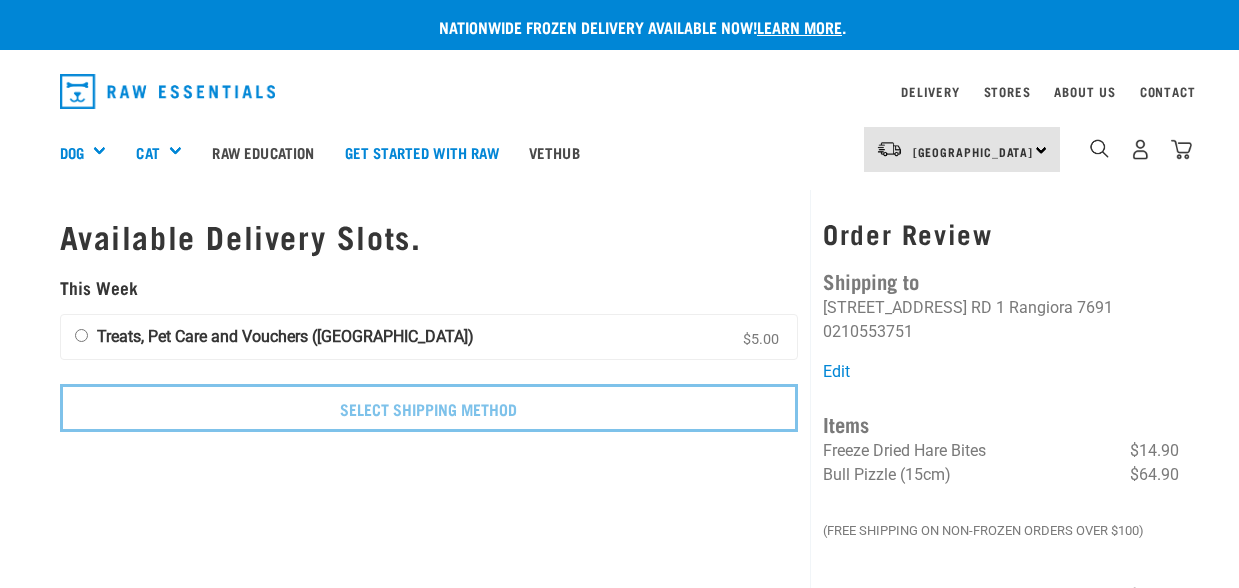 scroll, scrollTop: 0, scrollLeft: 0, axis: both 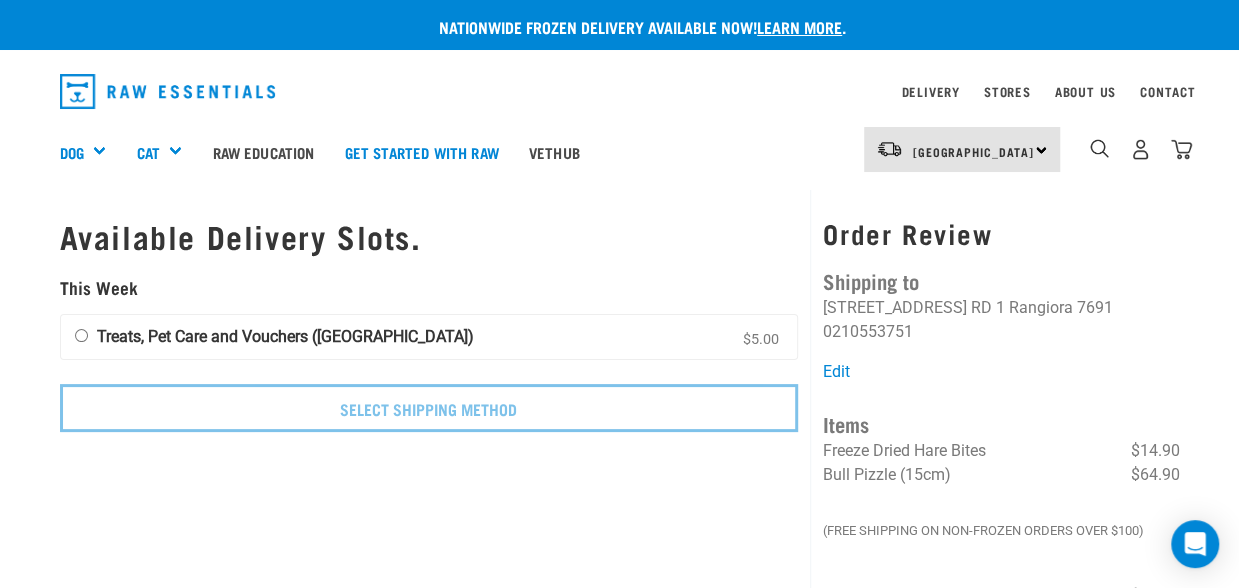 click on "Treats, Pet Care and Vouchers (South Island)
$5.00" at bounding box center (429, 337) 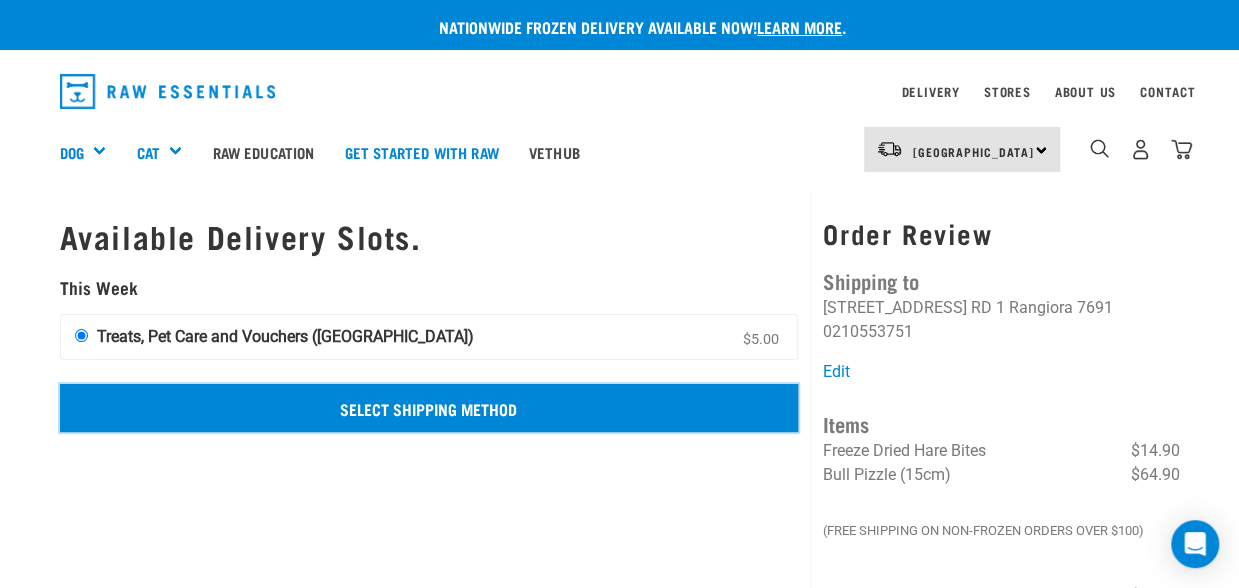 click on "Select Shipping Method" at bounding box center [429, 408] 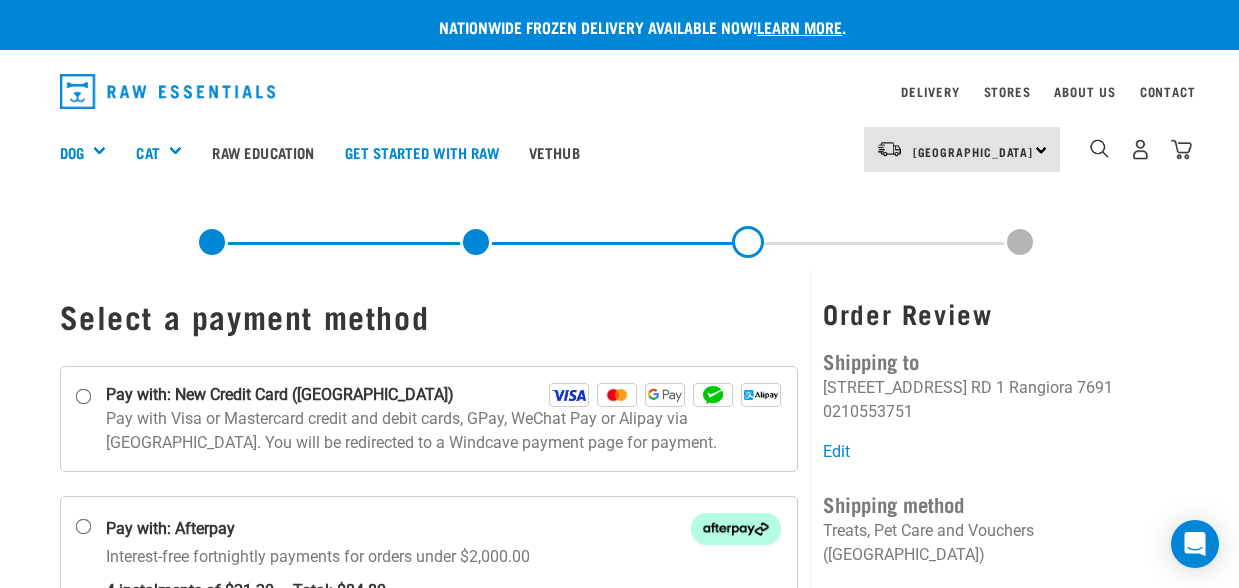 scroll, scrollTop: 0, scrollLeft: 0, axis: both 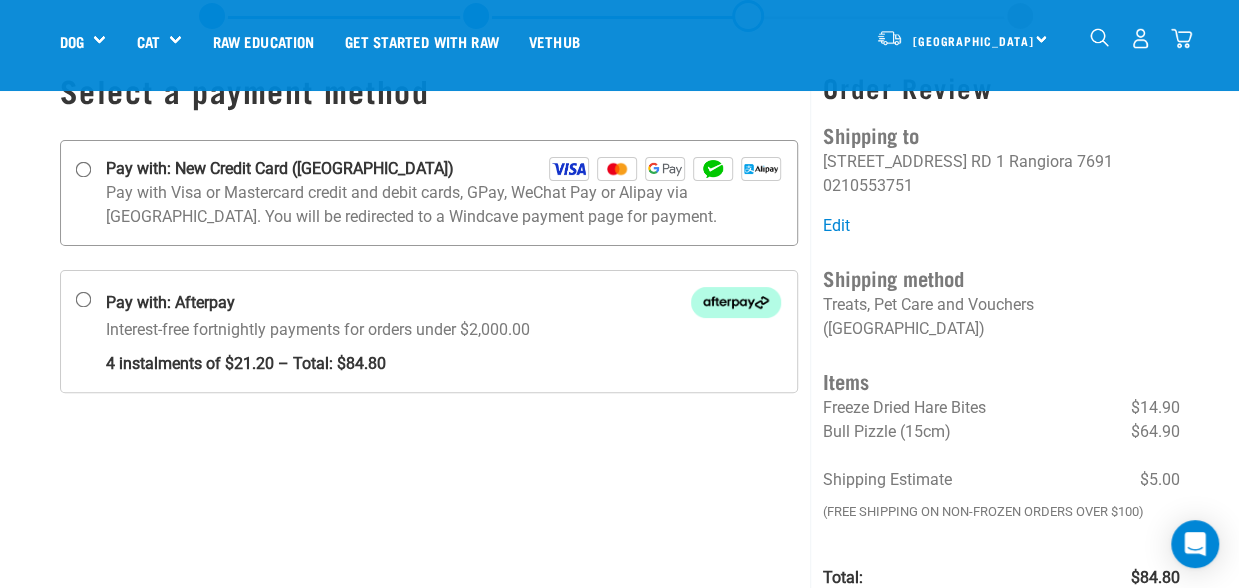 click on "Pay with Visa or Mastercard credit and debit cards, GPay, WeChat Pay or Alipay via [GEOGRAPHIC_DATA]. You will be redirected to a Windcave payment page for payment." at bounding box center (444, 205) 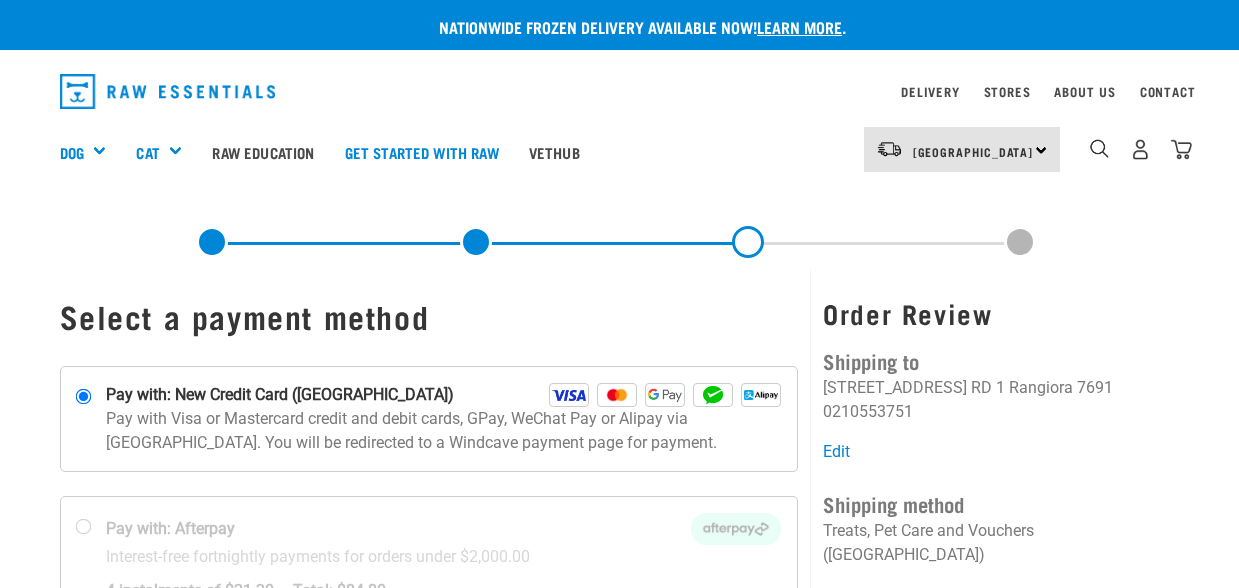 scroll, scrollTop: 0, scrollLeft: 0, axis: both 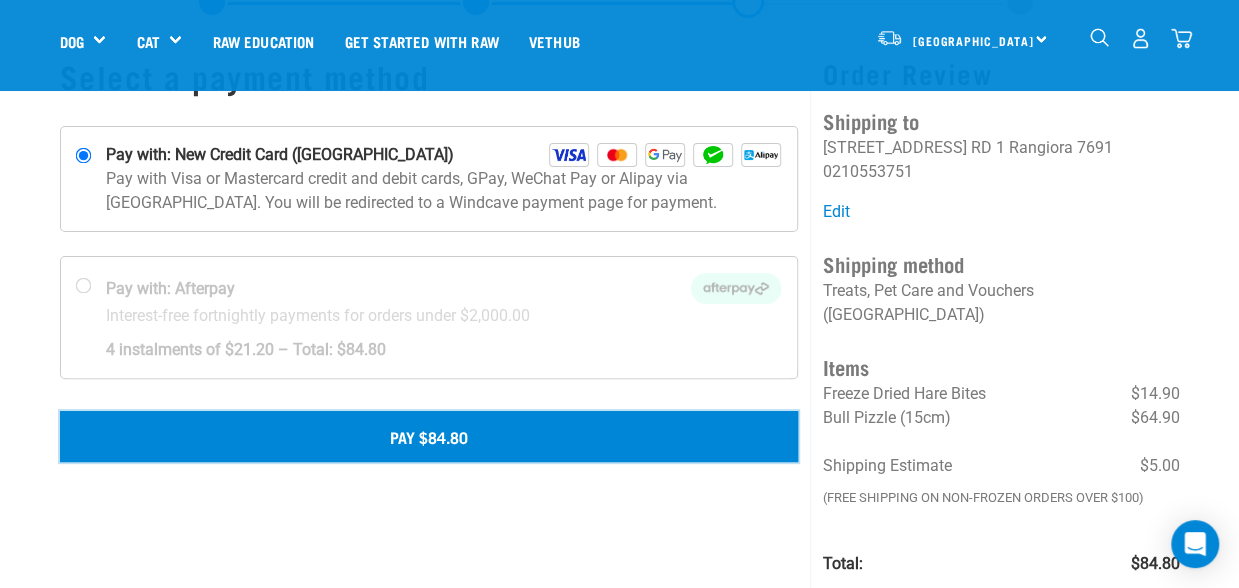 click on "Pay $84.80" at bounding box center [429, 436] 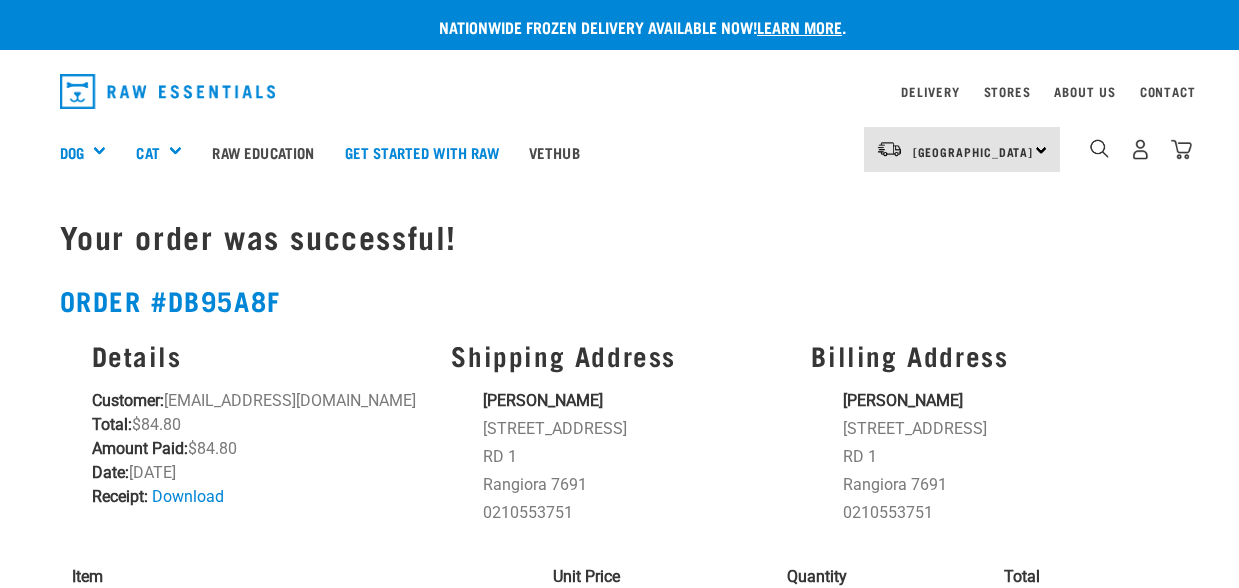 scroll, scrollTop: 0, scrollLeft: 0, axis: both 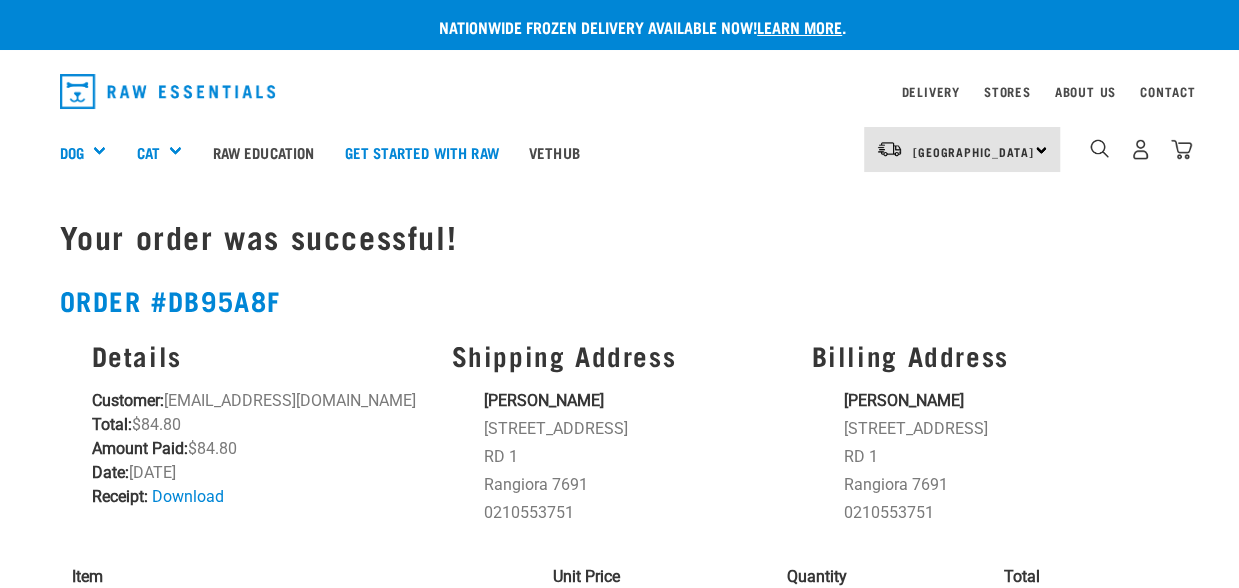 click on "Details
Customer:  [EMAIL_ADDRESS][DOMAIN_NAME]
Total:  $84.80
Amount Paid:  $84.80
Date:  [DATE]
Receipt:   Download
Shipping Address
[PERSON_NAME]
[STREET_ADDRESS]
RD 1
[GEOGRAPHIC_DATA]
7691
0210553751
Billing Address" at bounding box center [620, 434] 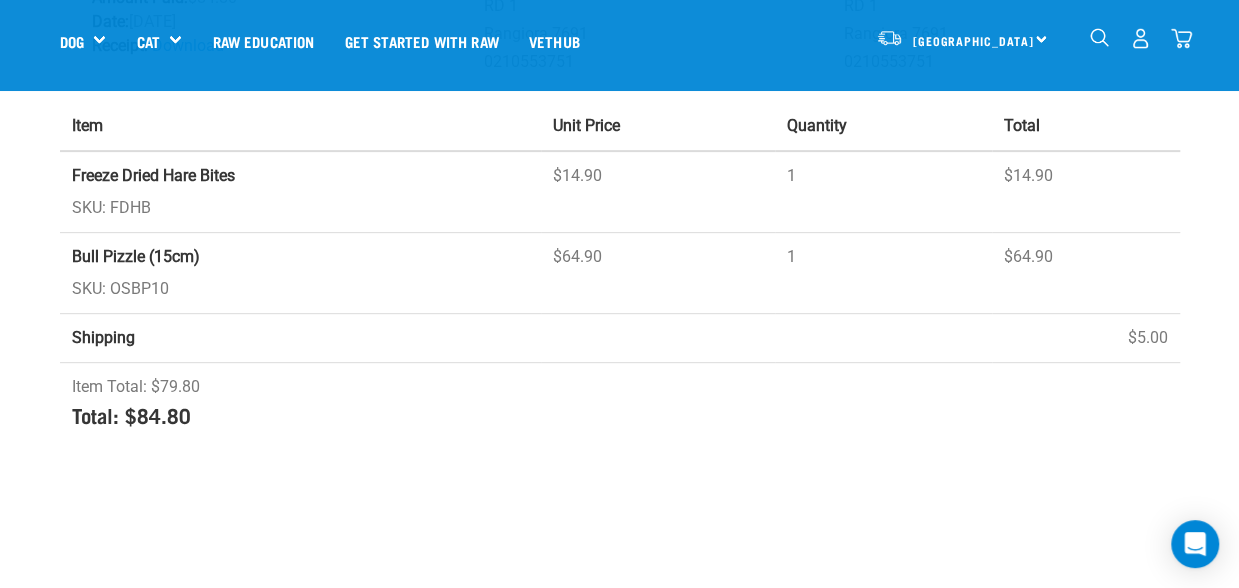scroll, scrollTop: 317, scrollLeft: 0, axis: vertical 